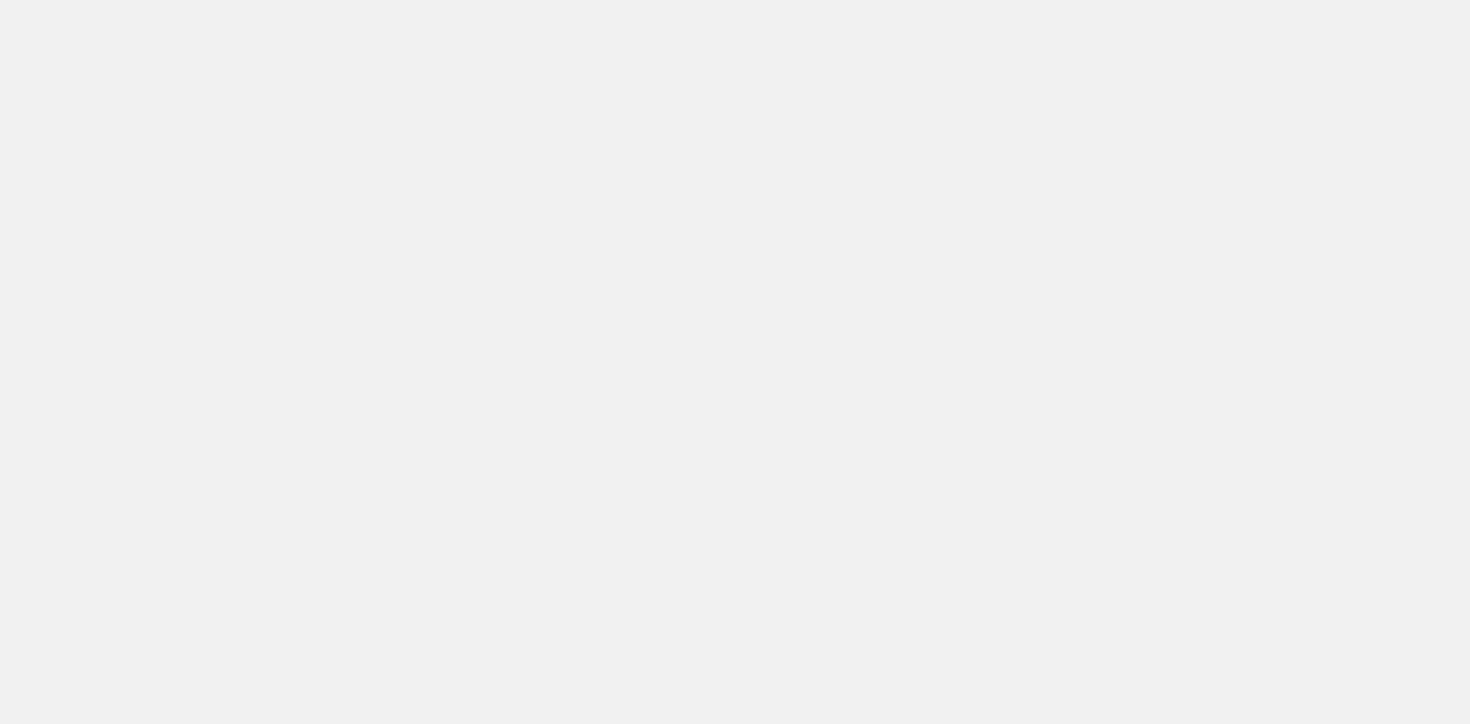 scroll, scrollTop: 0, scrollLeft: 0, axis: both 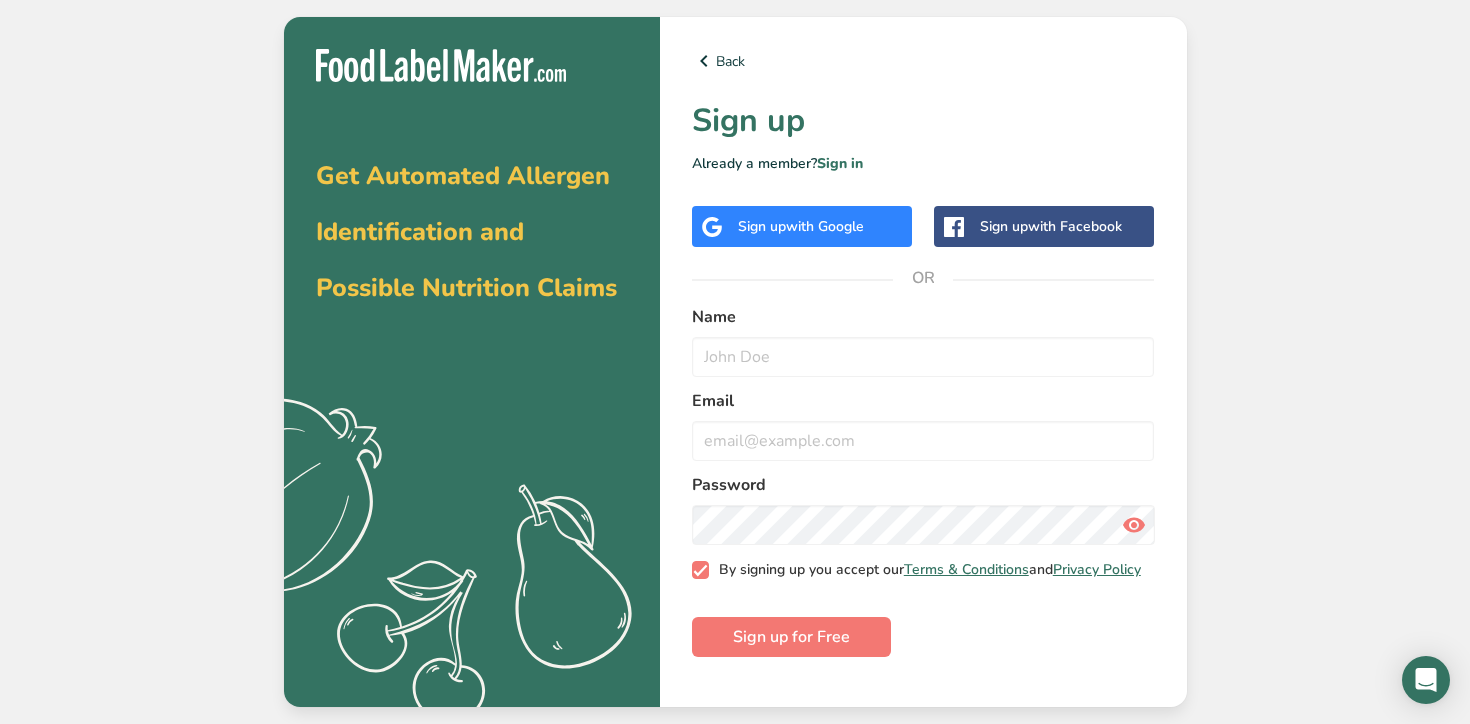 click on "By signing up you accept our
Terms & Conditions
and
Privacy Policy" at bounding box center (925, 570) 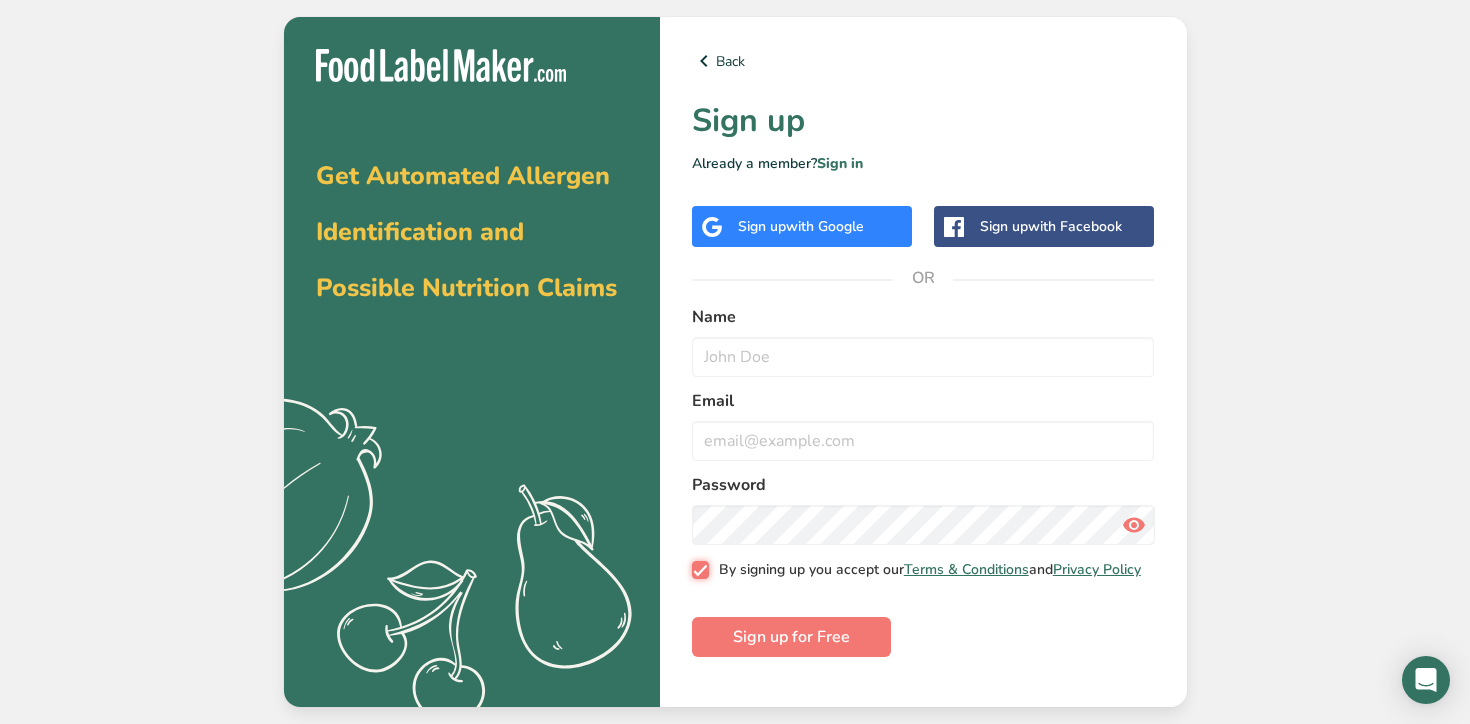 click on "By signing up you accept our
Terms & Conditions
and
Privacy Policy" at bounding box center (698, 569) 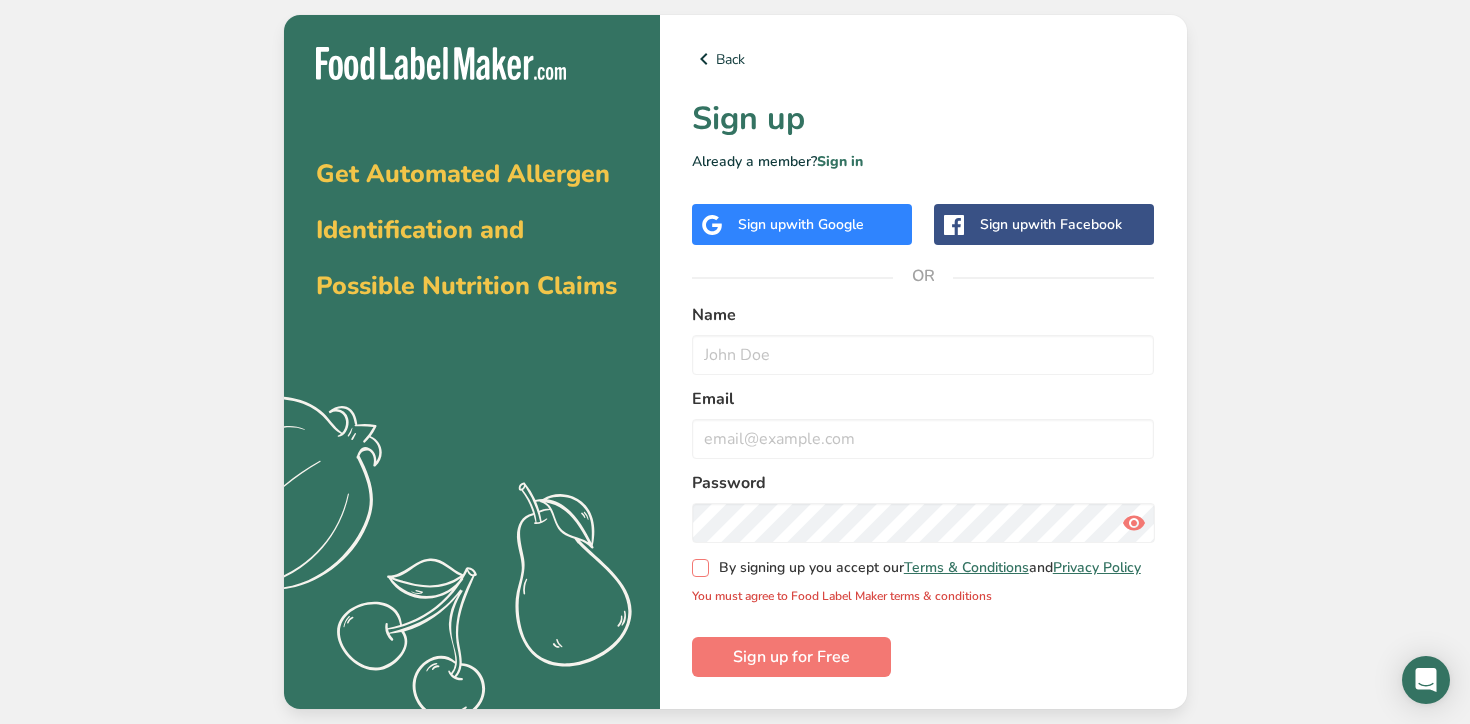 click at bounding box center (701, 568) 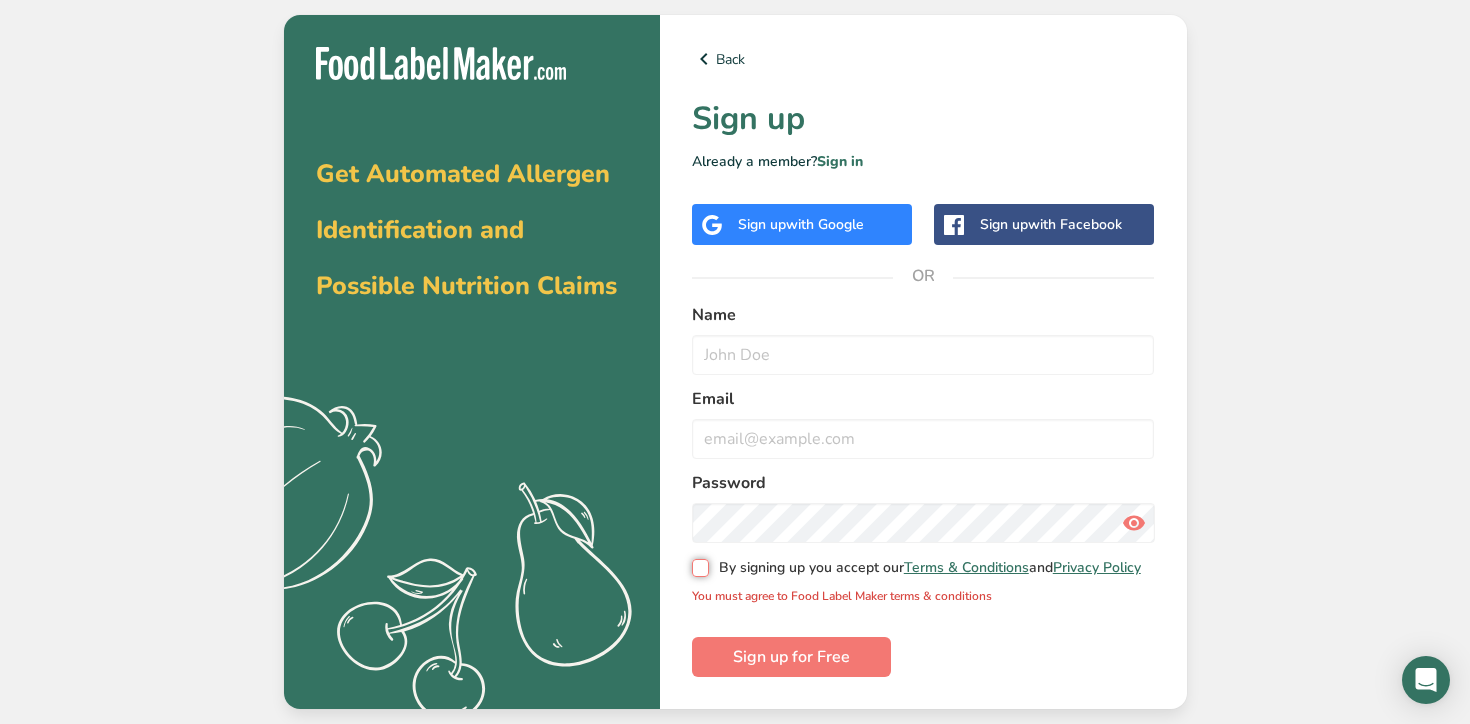 click on "By signing up you accept our
Terms & Conditions
and
Privacy Policy" at bounding box center (698, 568) 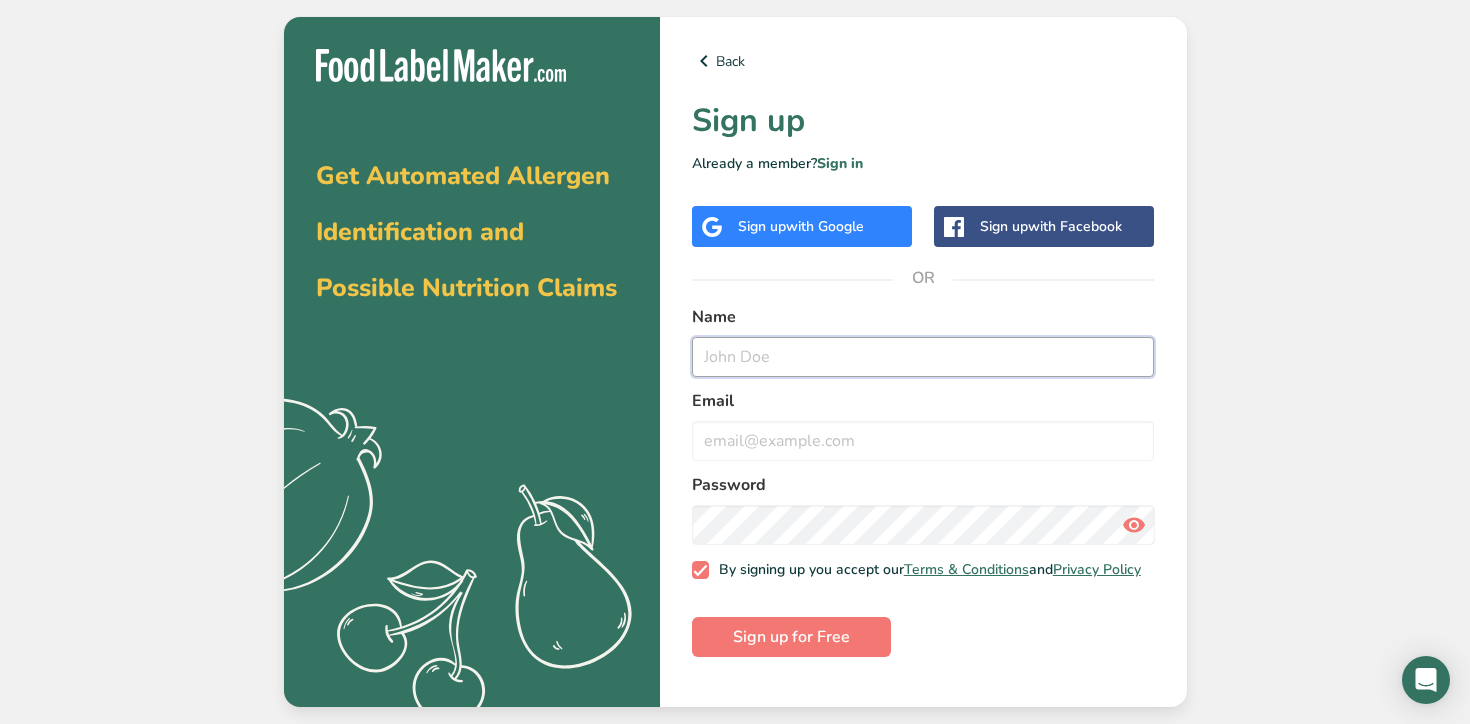 click at bounding box center (923, 357) 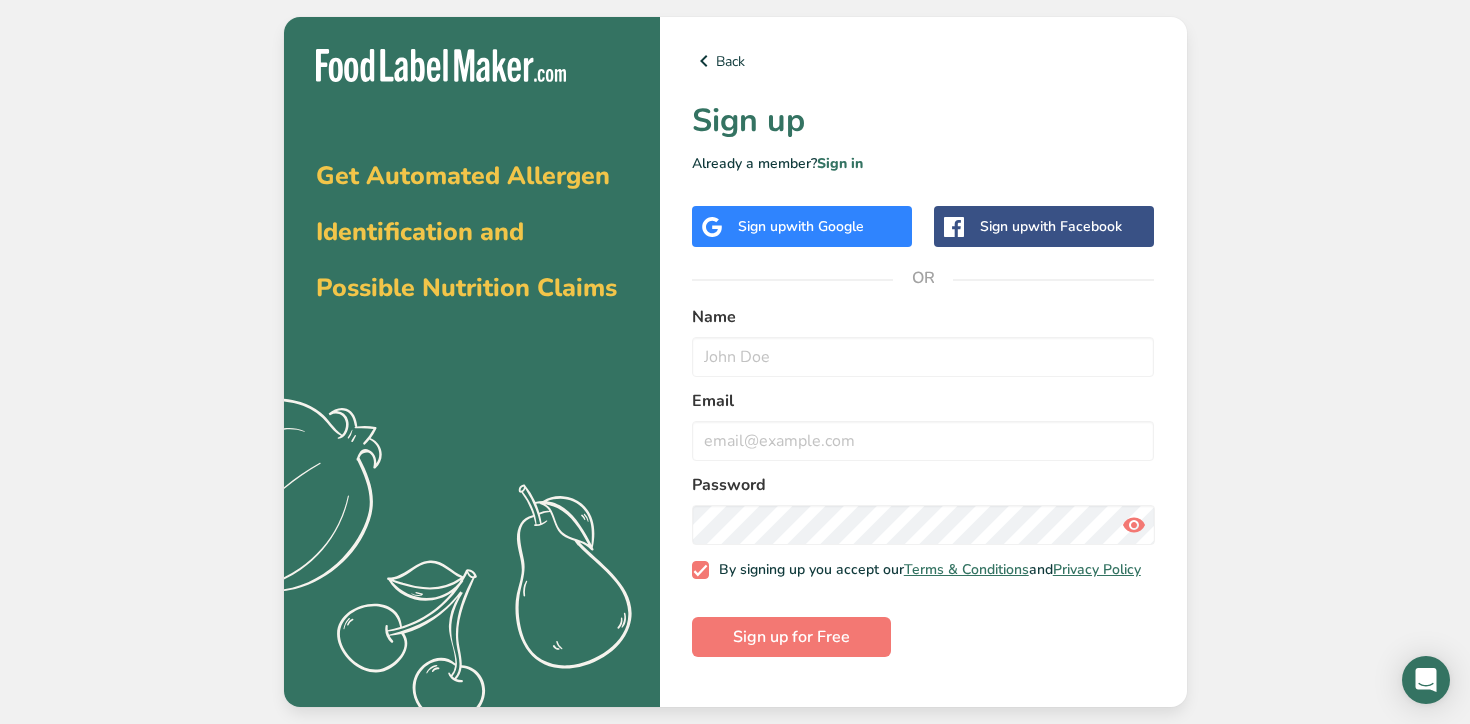 click on "Back
Sign up
Already a member?
Sign in
Sign up  with Google
Sign up  with Facebook   OR   Name   Email   Password
By signing up you accept our
Terms & Conditions
and
Privacy Policy
Sign up for Free" at bounding box center (923, 362) 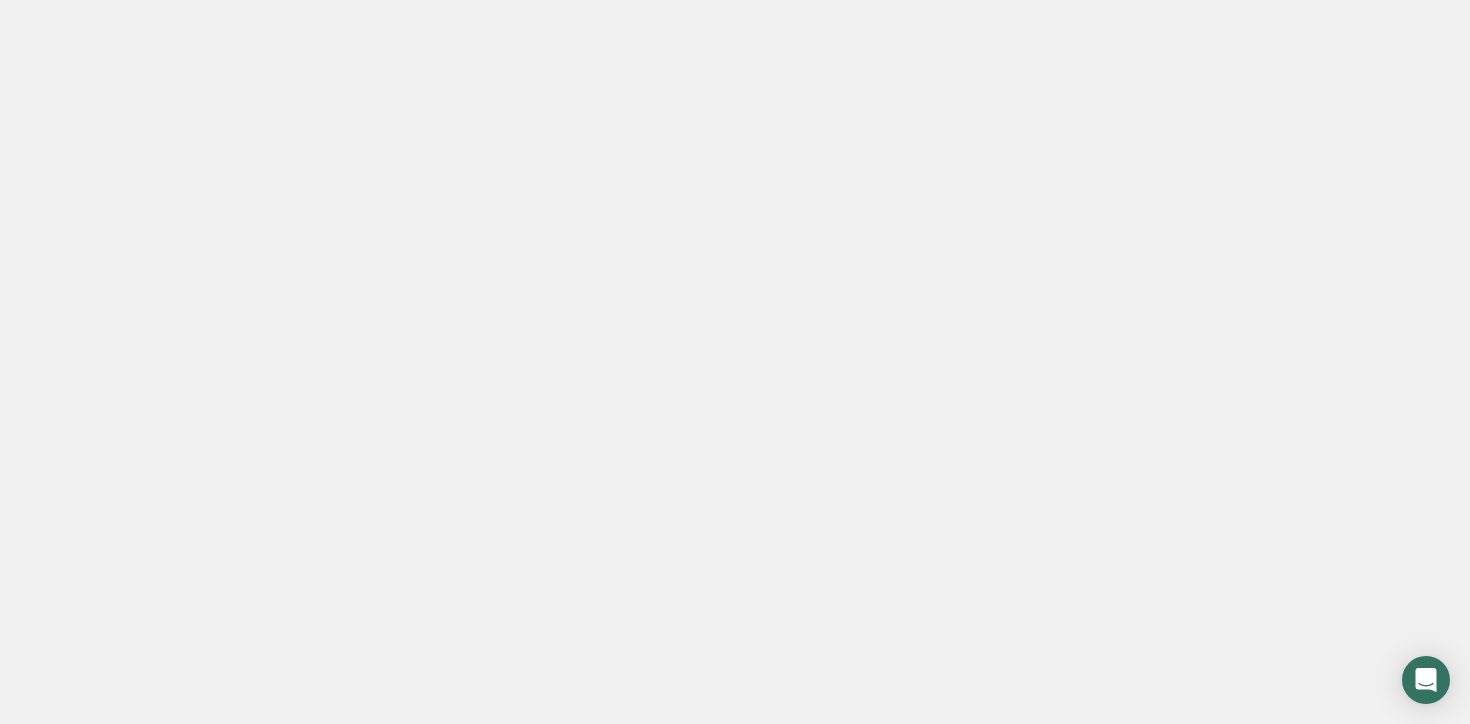 scroll, scrollTop: 0, scrollLeft: 0, axis: both 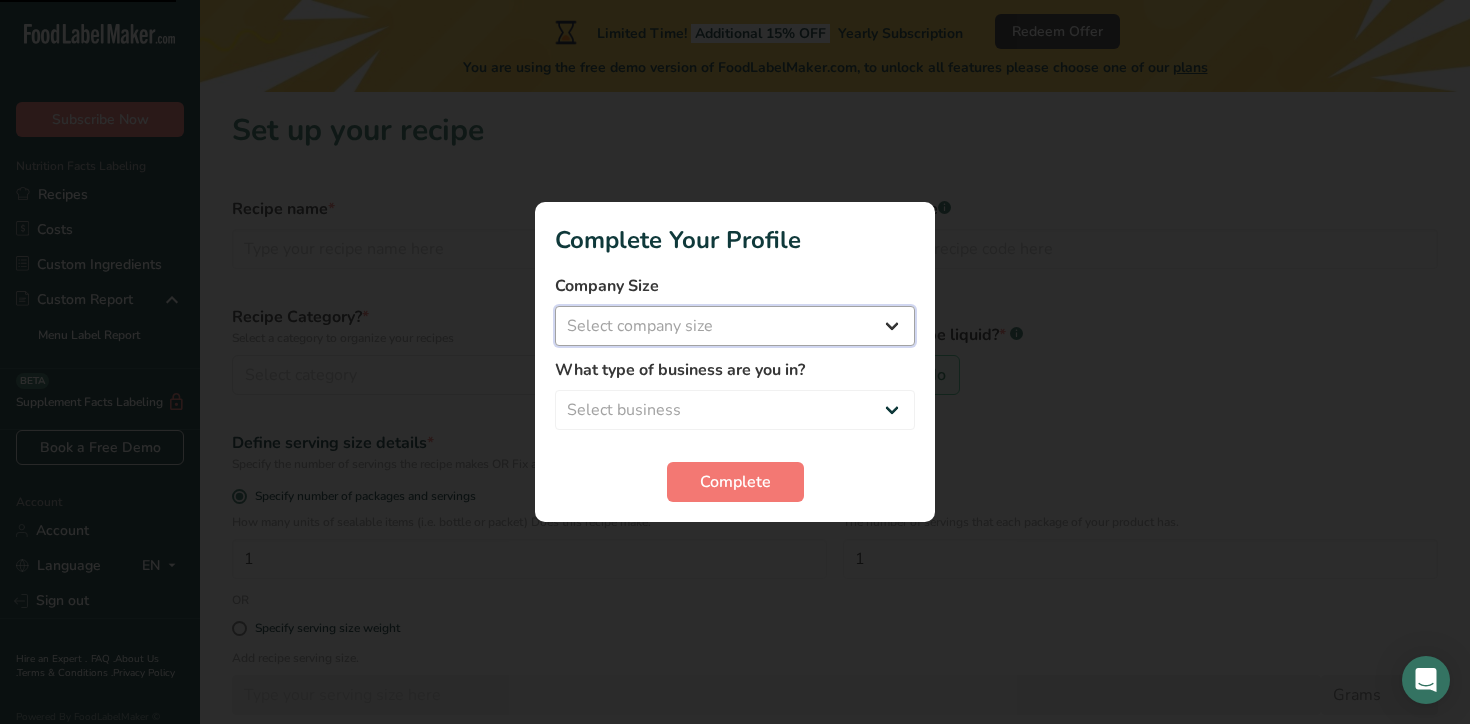 click on "Select company size
Fewer than 10 Employees
10 to 50 Employees
51 to 500 Employees
Over 500 Employees" at bounding box center (735, 326) 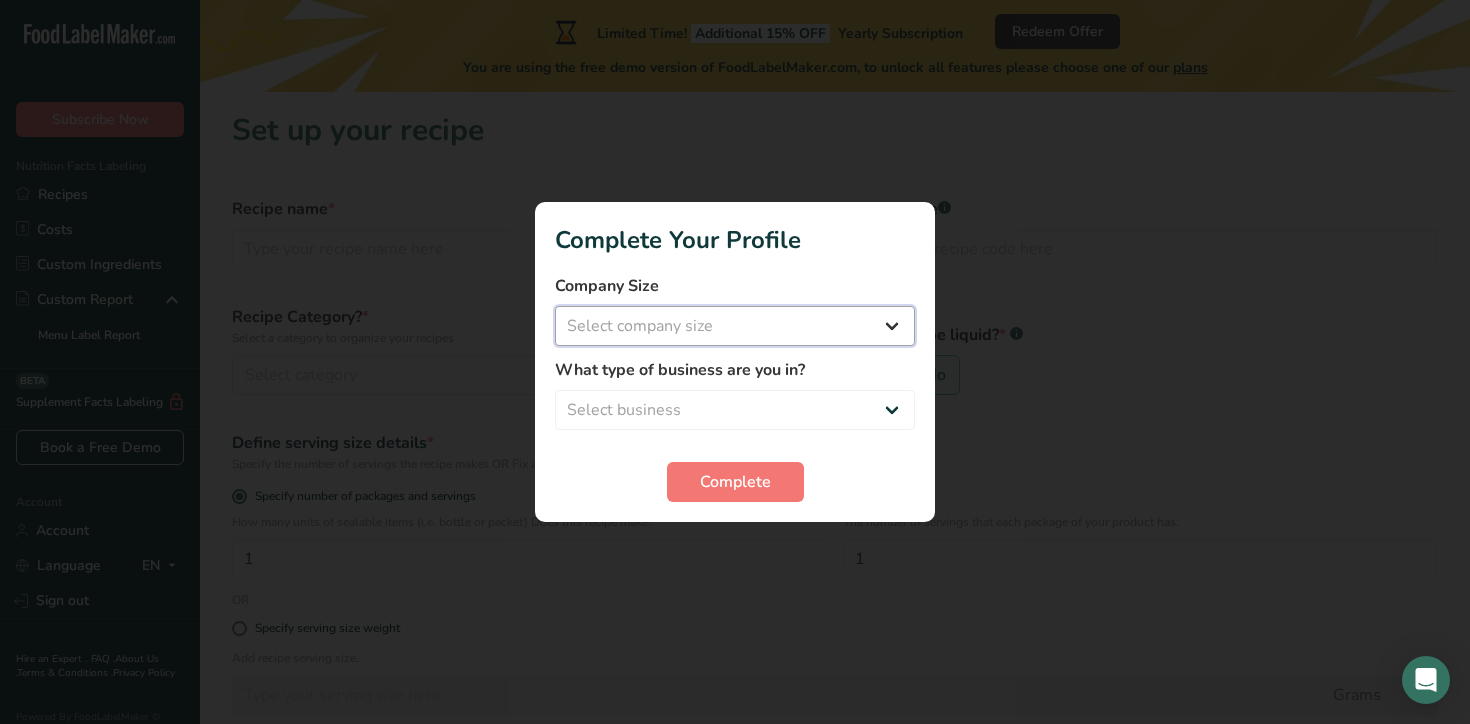 select on "2" 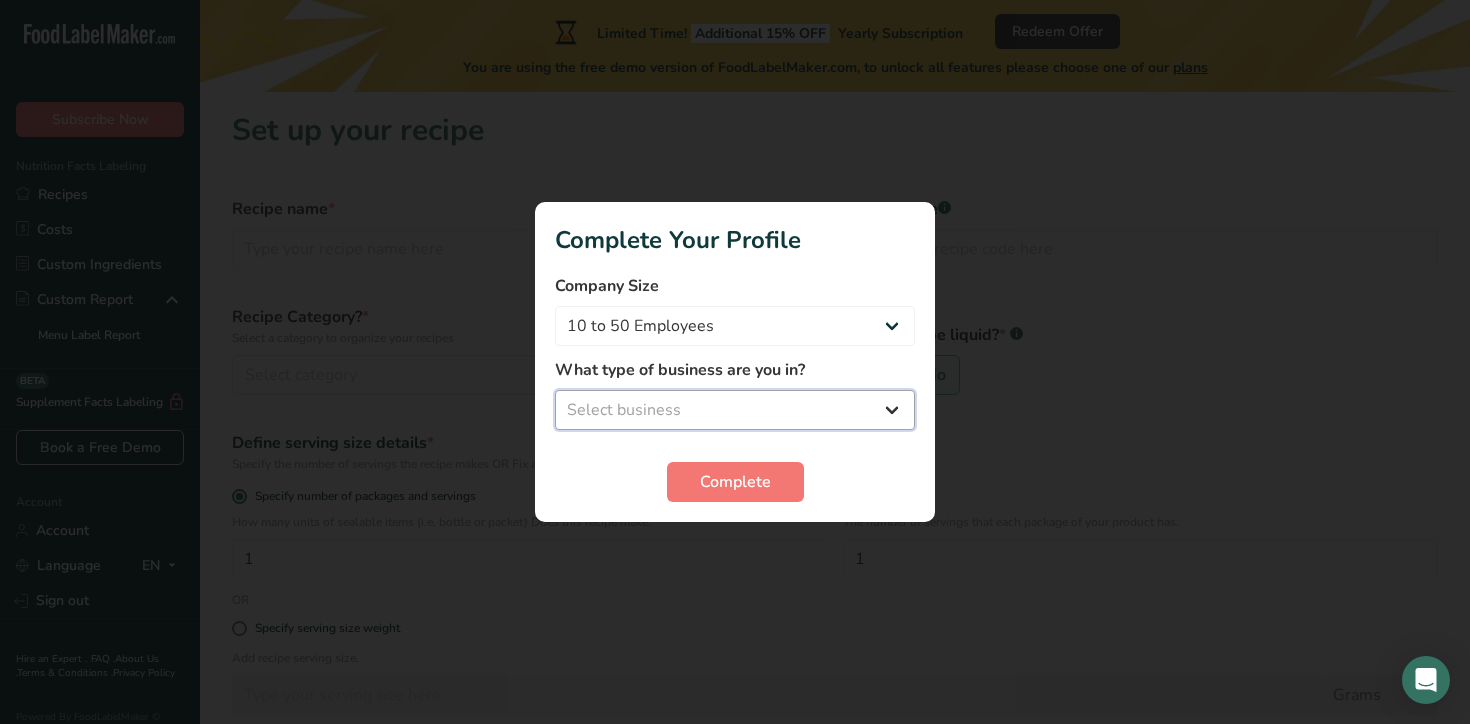 click on "Select business
Packaged Food Manufacturer
Restaurant & Cafe
Bakery
Meal Plans & Catering Company
Nutritionist
Food Blogger
Personal Trainer
Other" at bounding box center (735, 410) 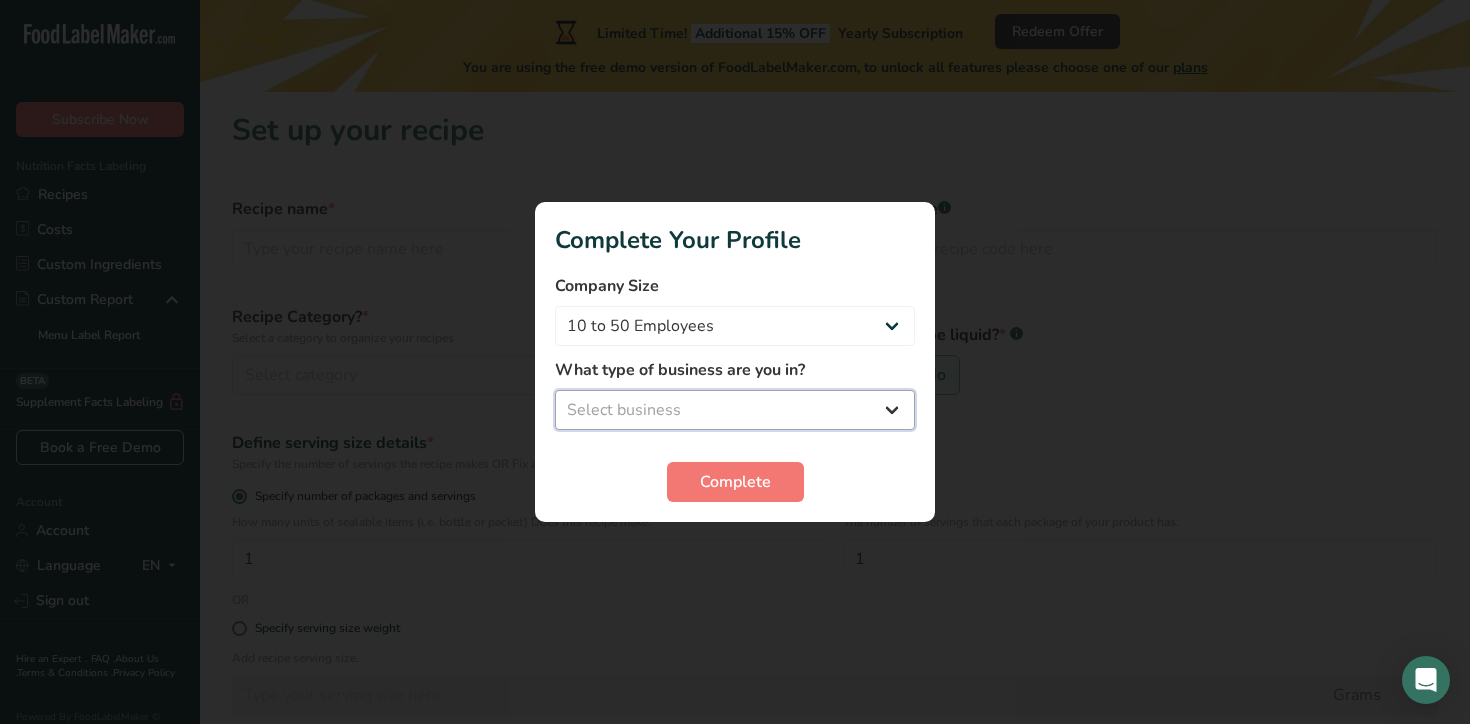 select on "1" 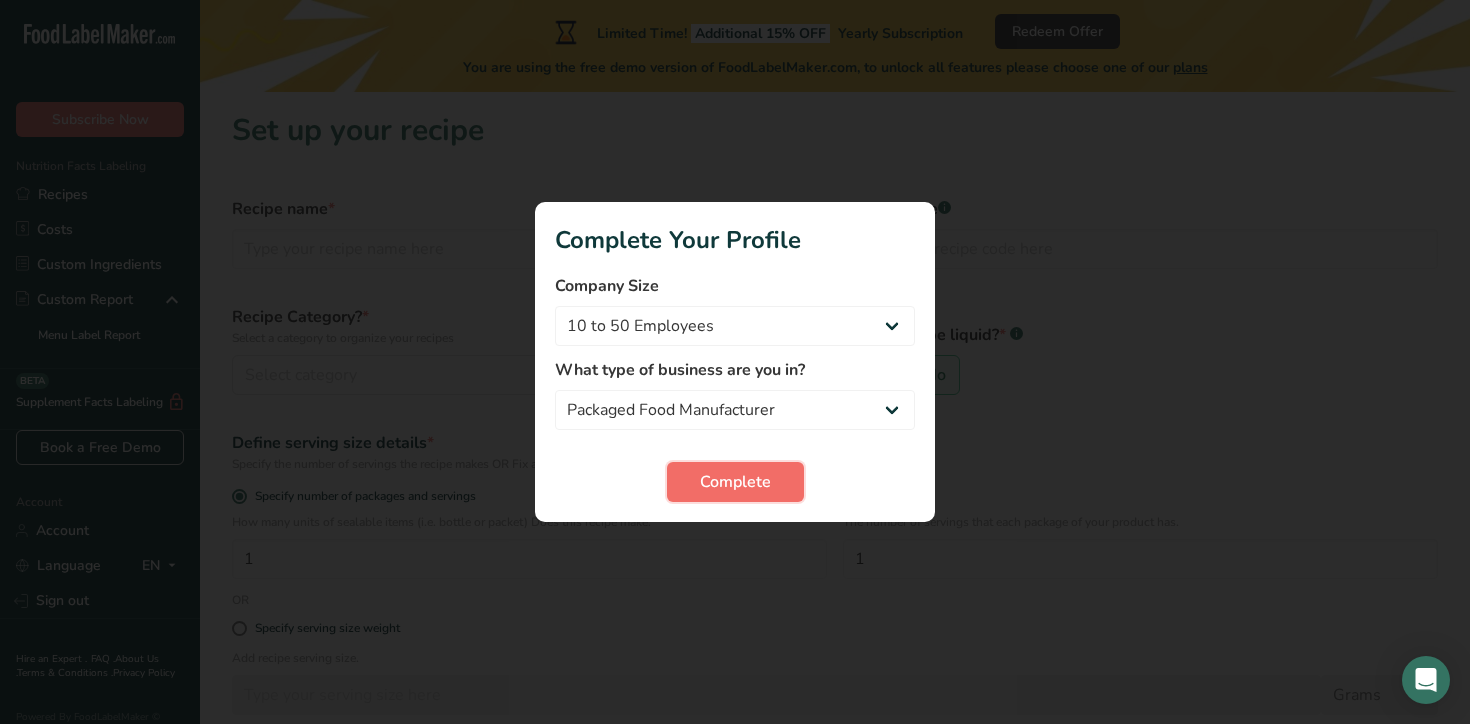 click on "Complete" at bounding box center (735, 482) 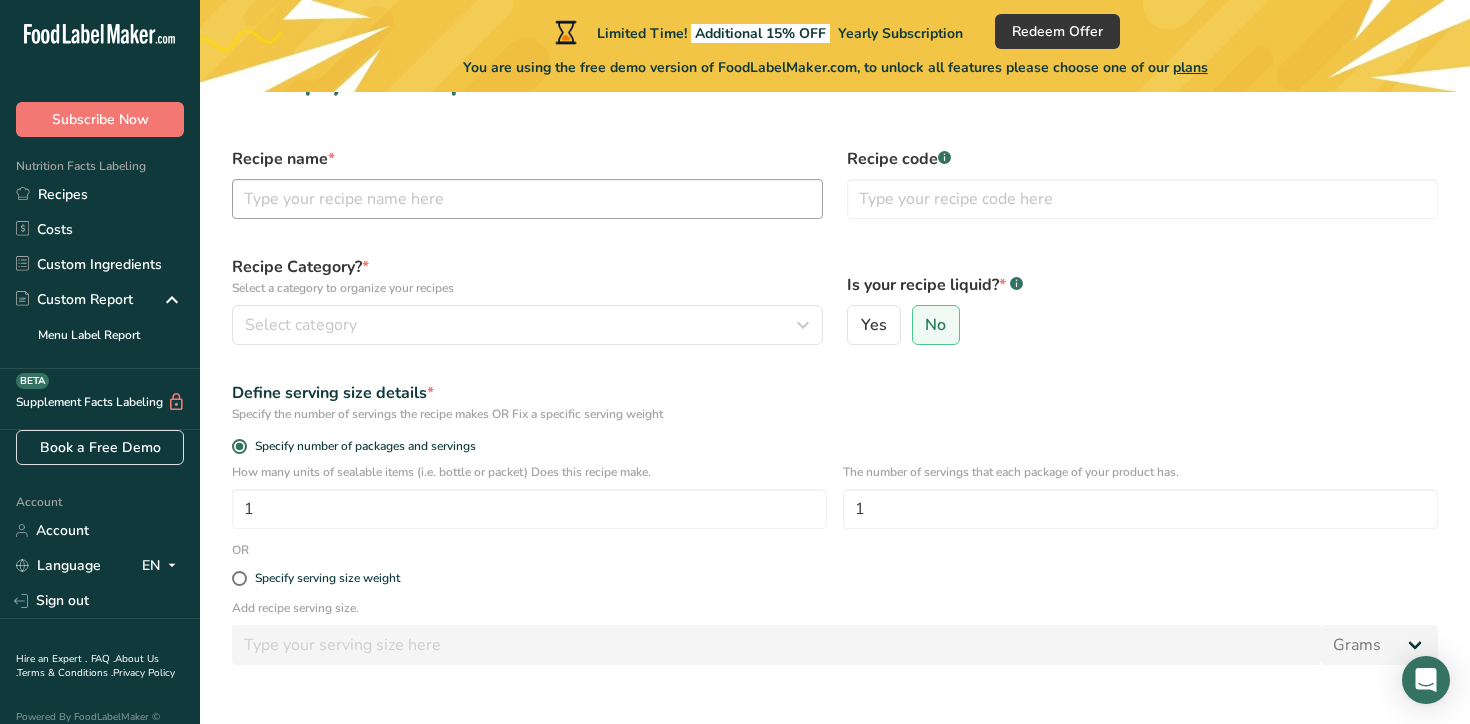 scroll, scrollTop: 0, scrollLeft: 0, axis: both 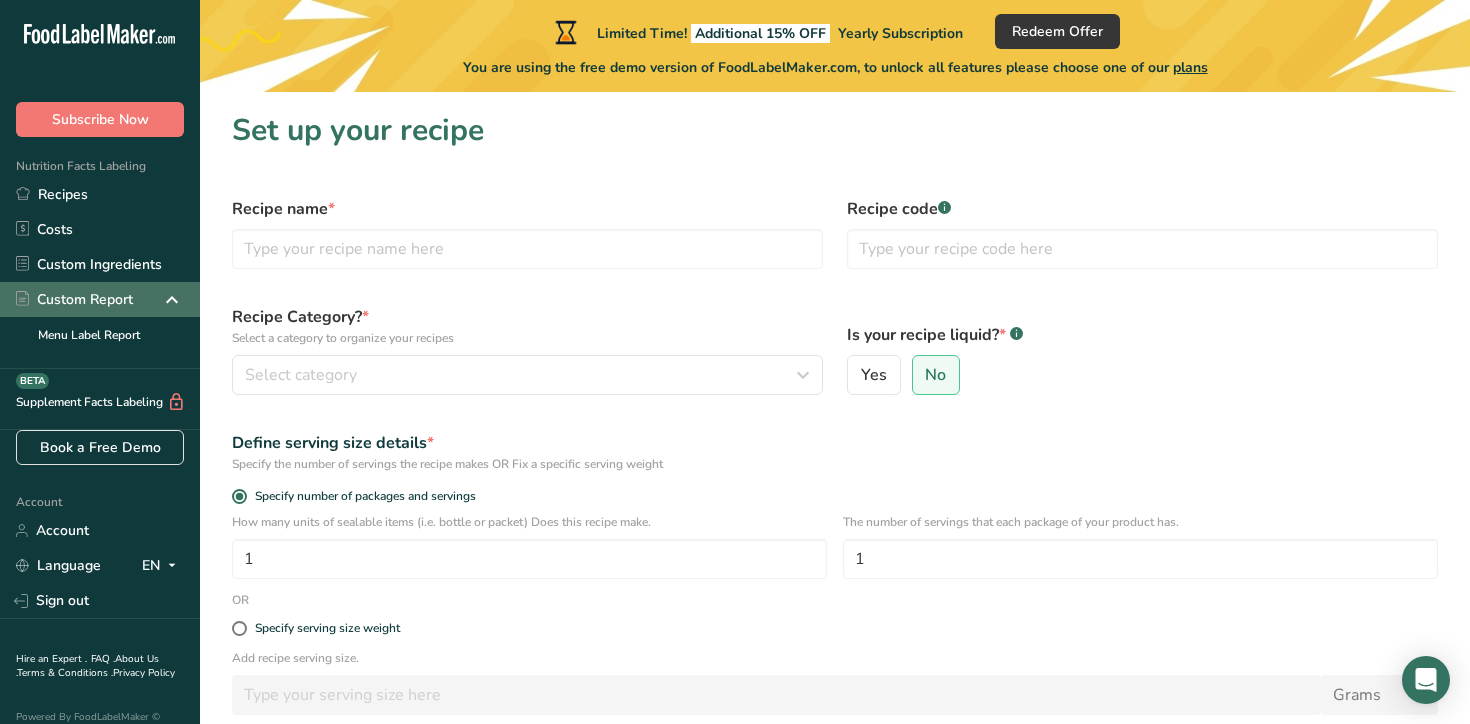 click at bounding box center (172, 300) 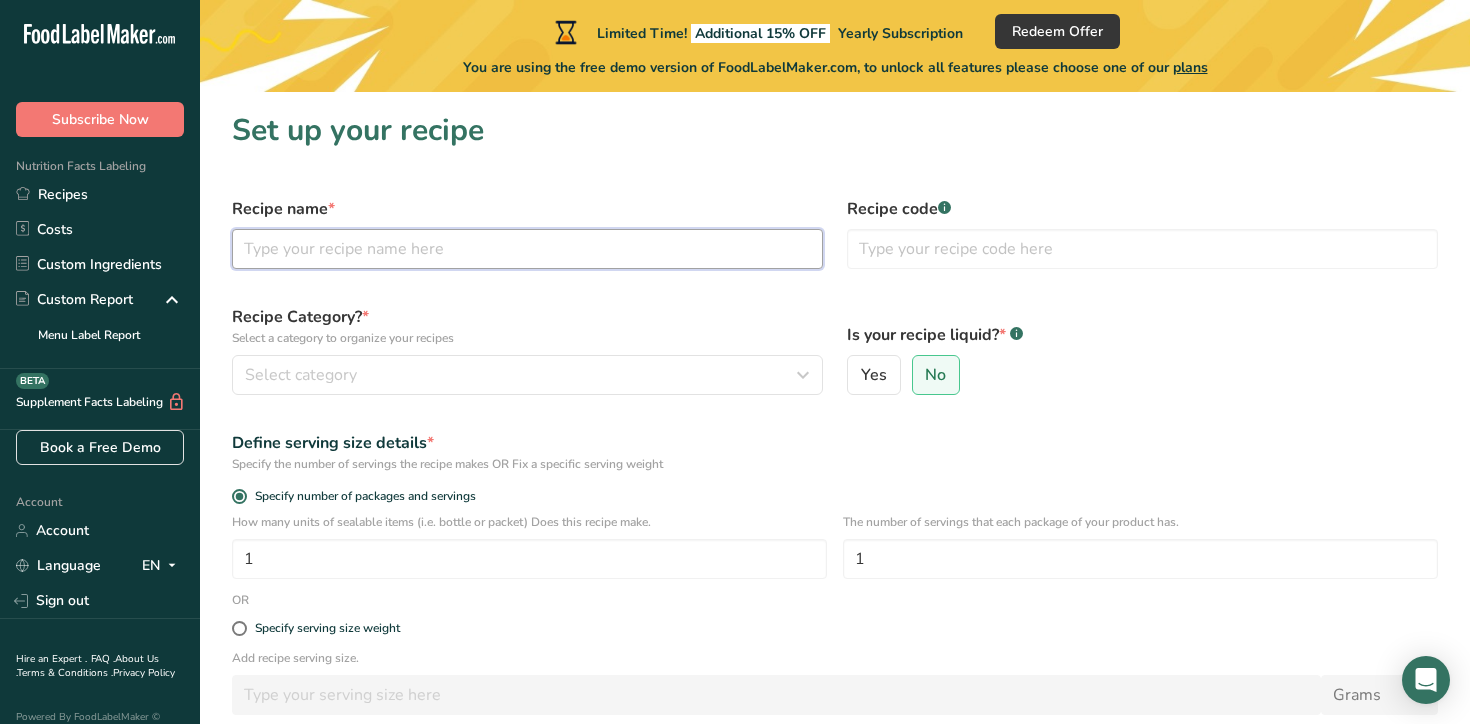 click at bounding box center [527, 249] 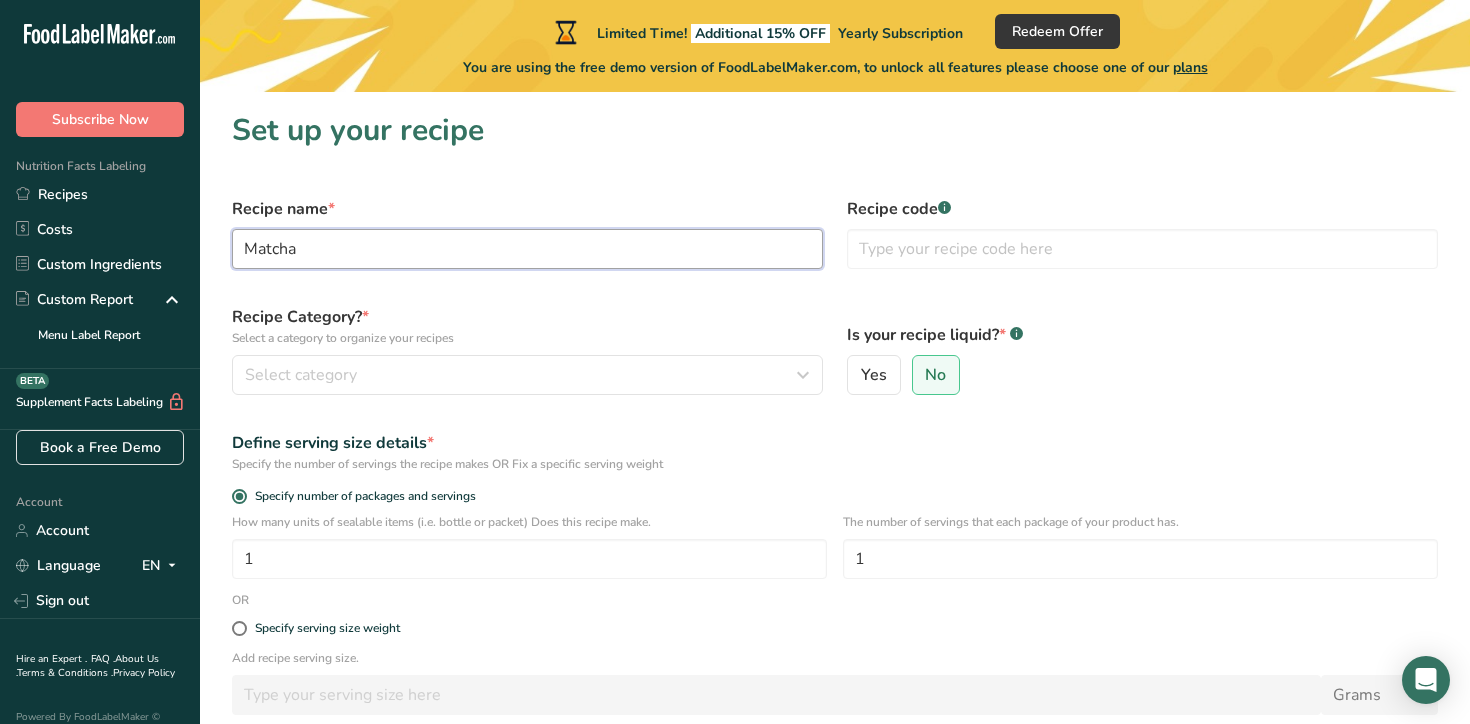 type on "Matcha" 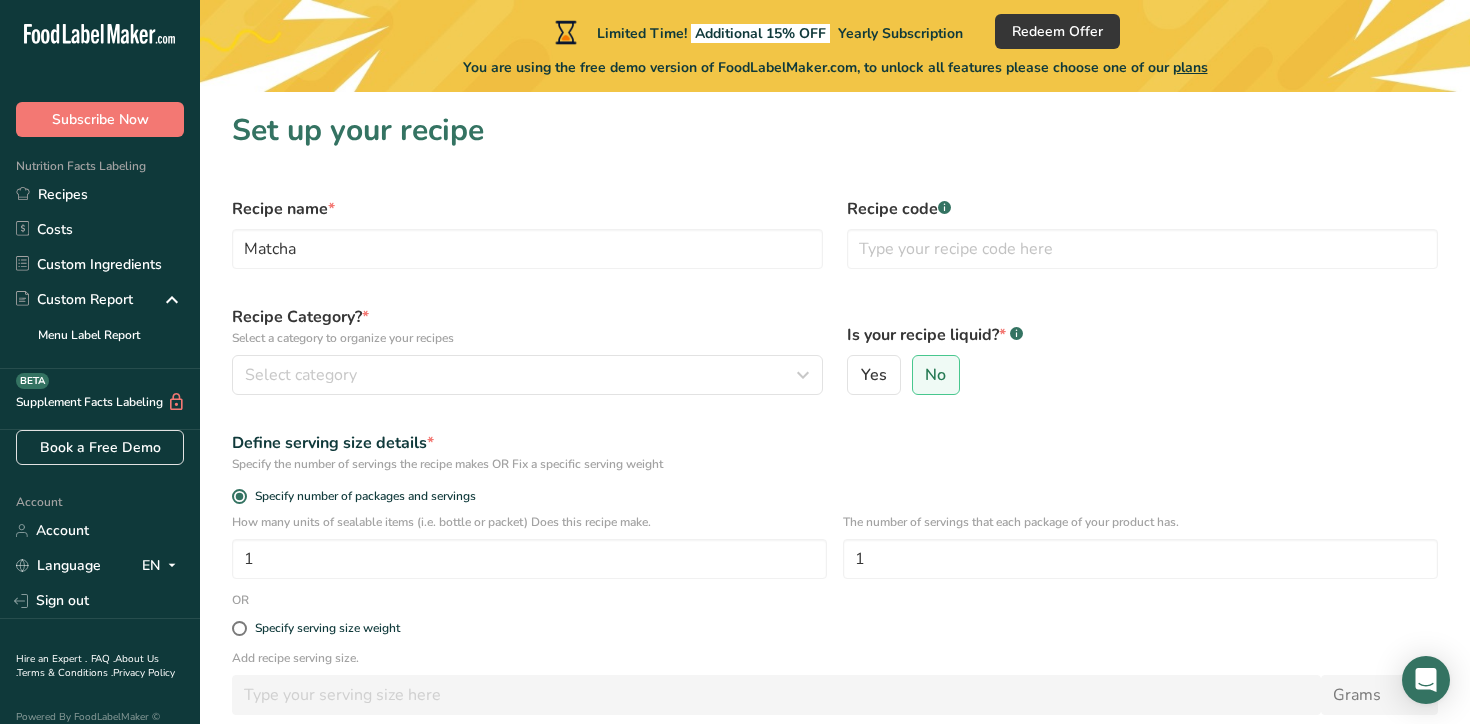click on "Recipe Category? *
Select a category to organize your recipes
Select category
Standard Categories
Custom Categories
.a-a{fill:#347362;}.b-a{fill:#fff;}
Baked Goods
Beverages
Confectionery
Cooked Meals, Salads, & Sauces
Dairy
Snacks
Add New Category" at bounding box center [527, 350] 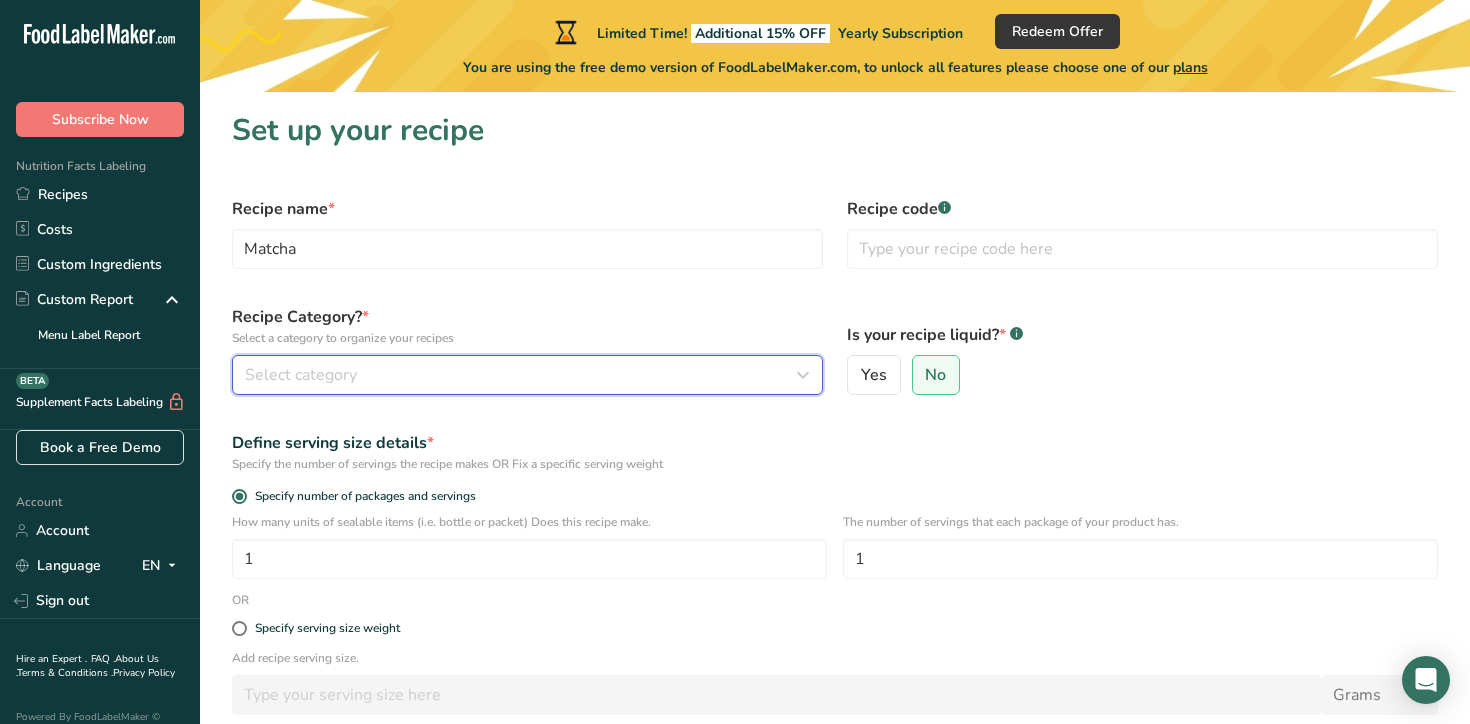 click on "Select category" at bounding box center [521, 375] 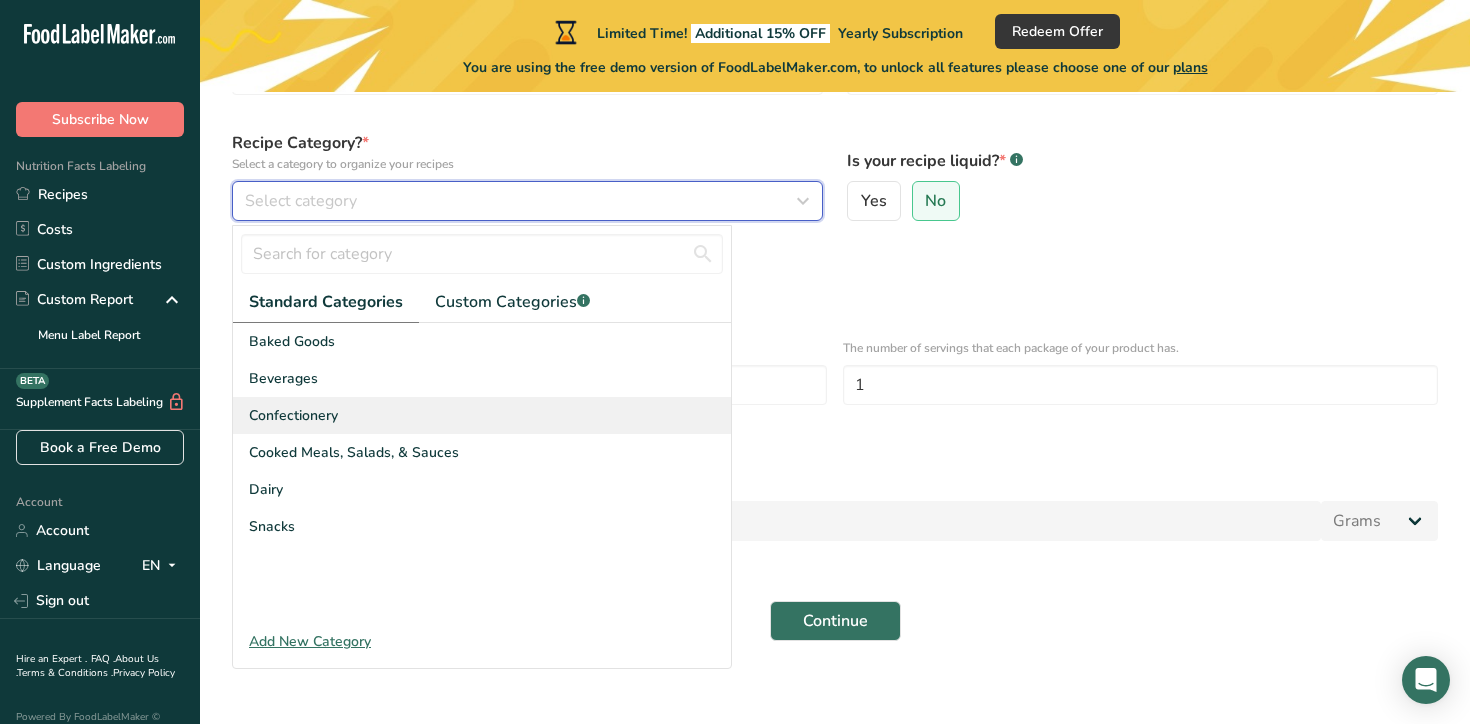 scroll, scrollTop: 187, scrollLeft: 0, axis: vertical 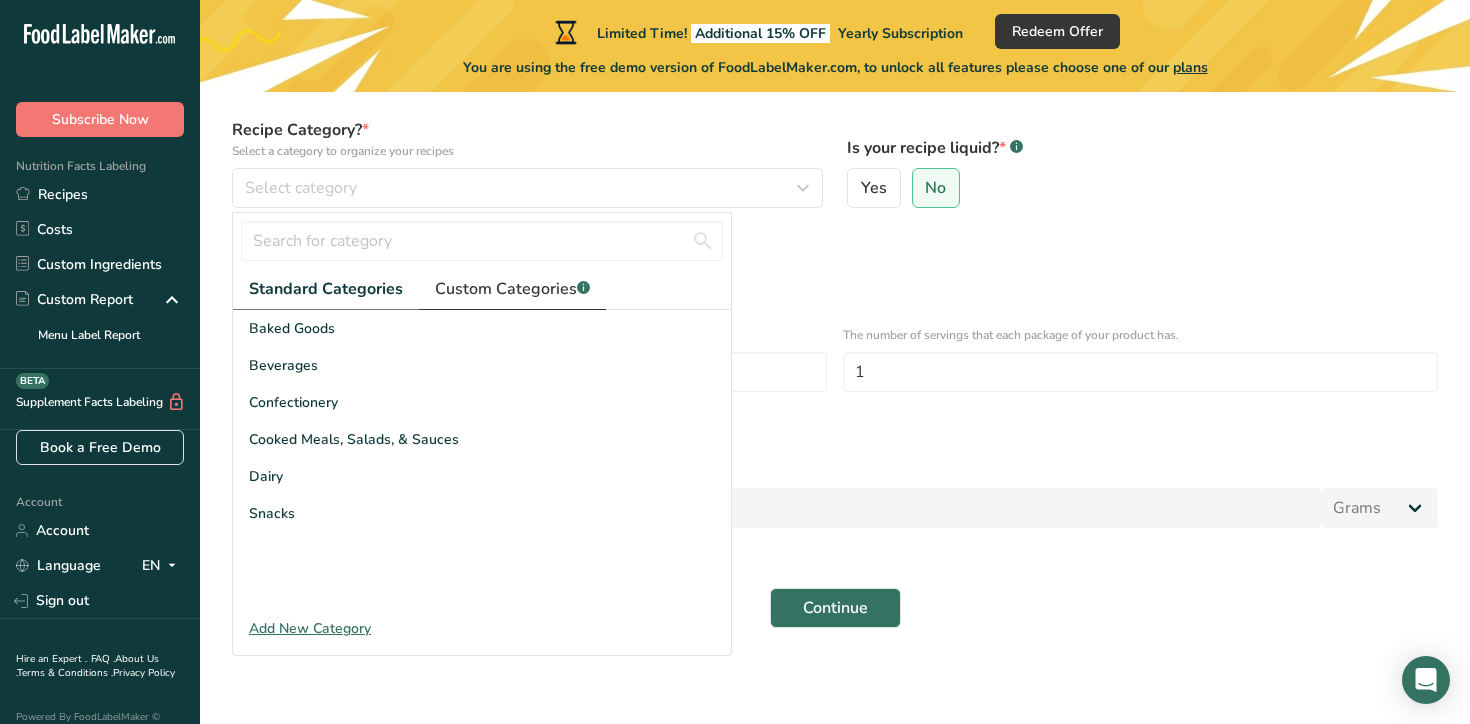 click on "Custom Categories
.a-a{fill:#347362;}.b-a{fill:#fff;}" at bounding box center (512, 289) 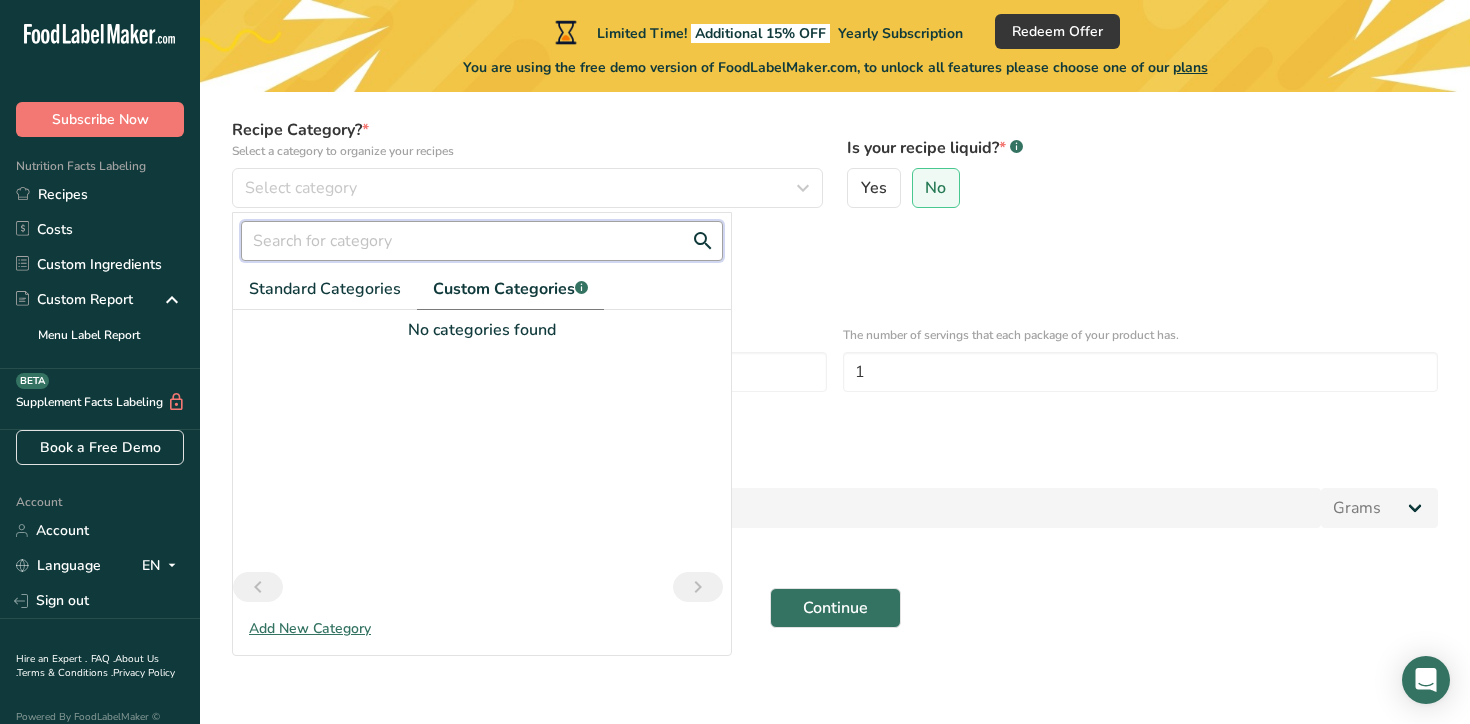 click at bounding box center [482, 241] 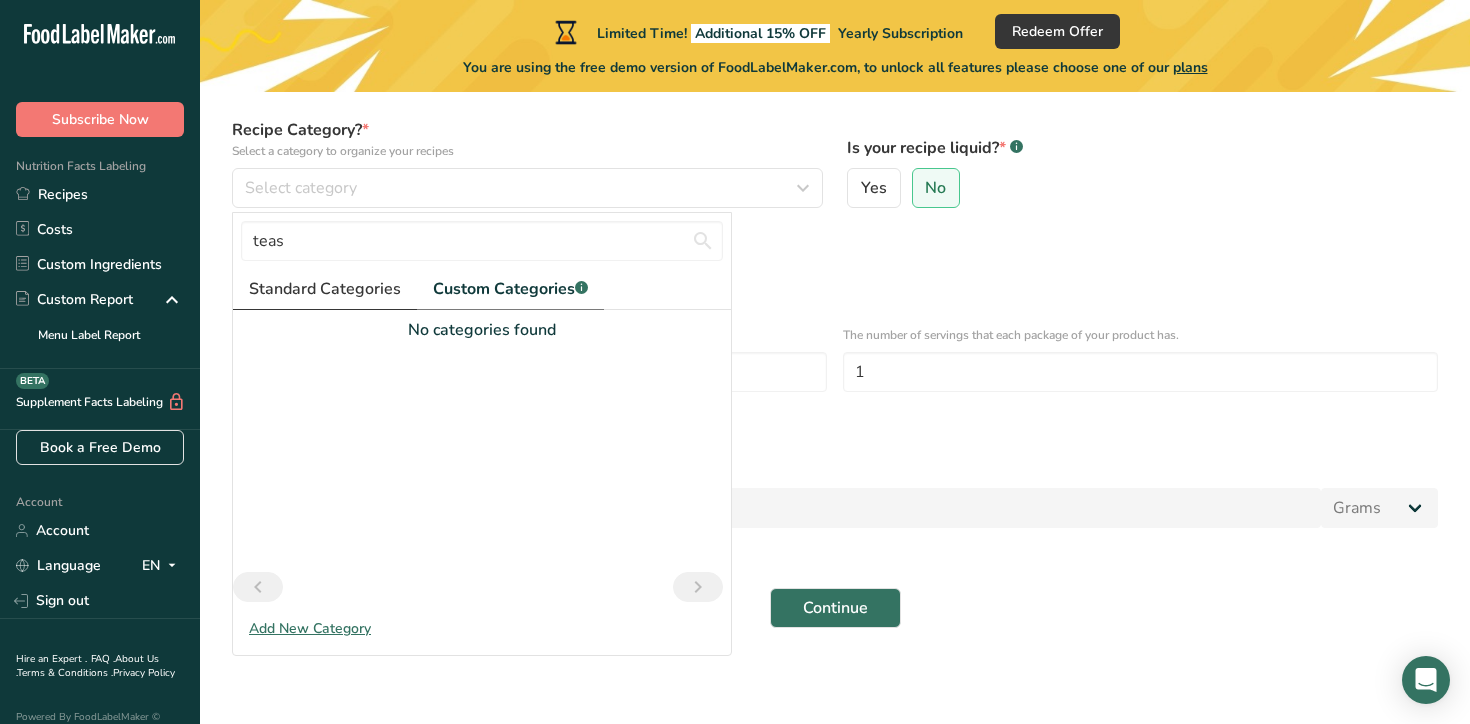 click on "Standard Categories" at bounding box center (325, 289) 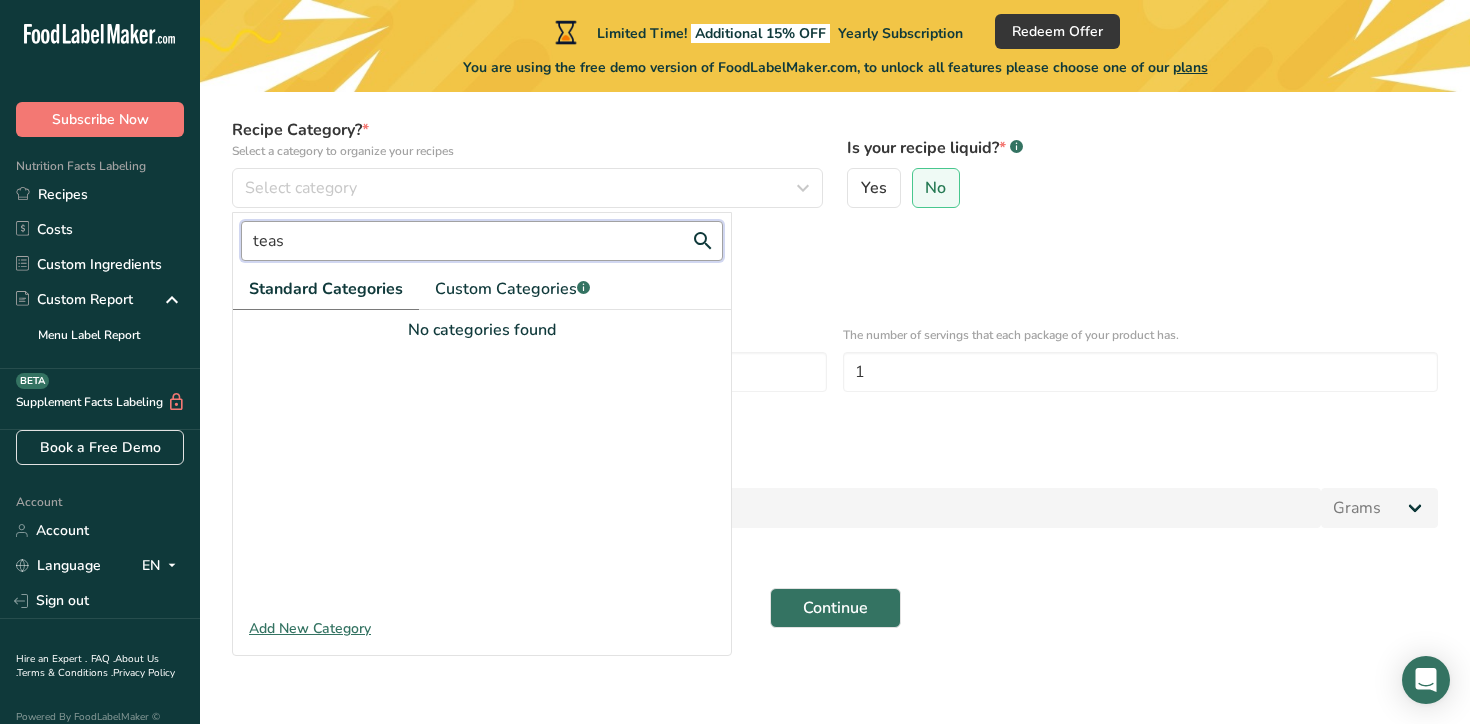 click on "teas" at bounding box center (482, 241) 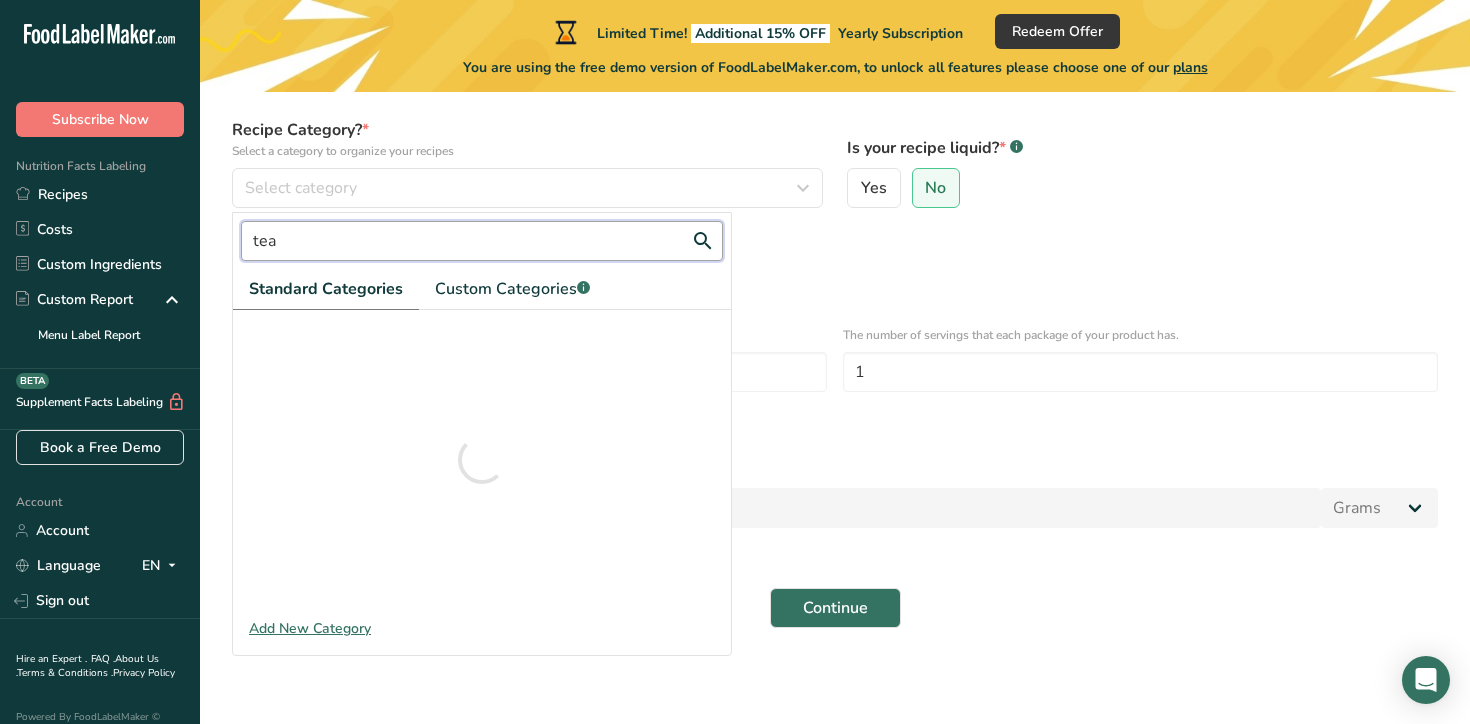 click on "Continue" at bounding box center [835, 608] 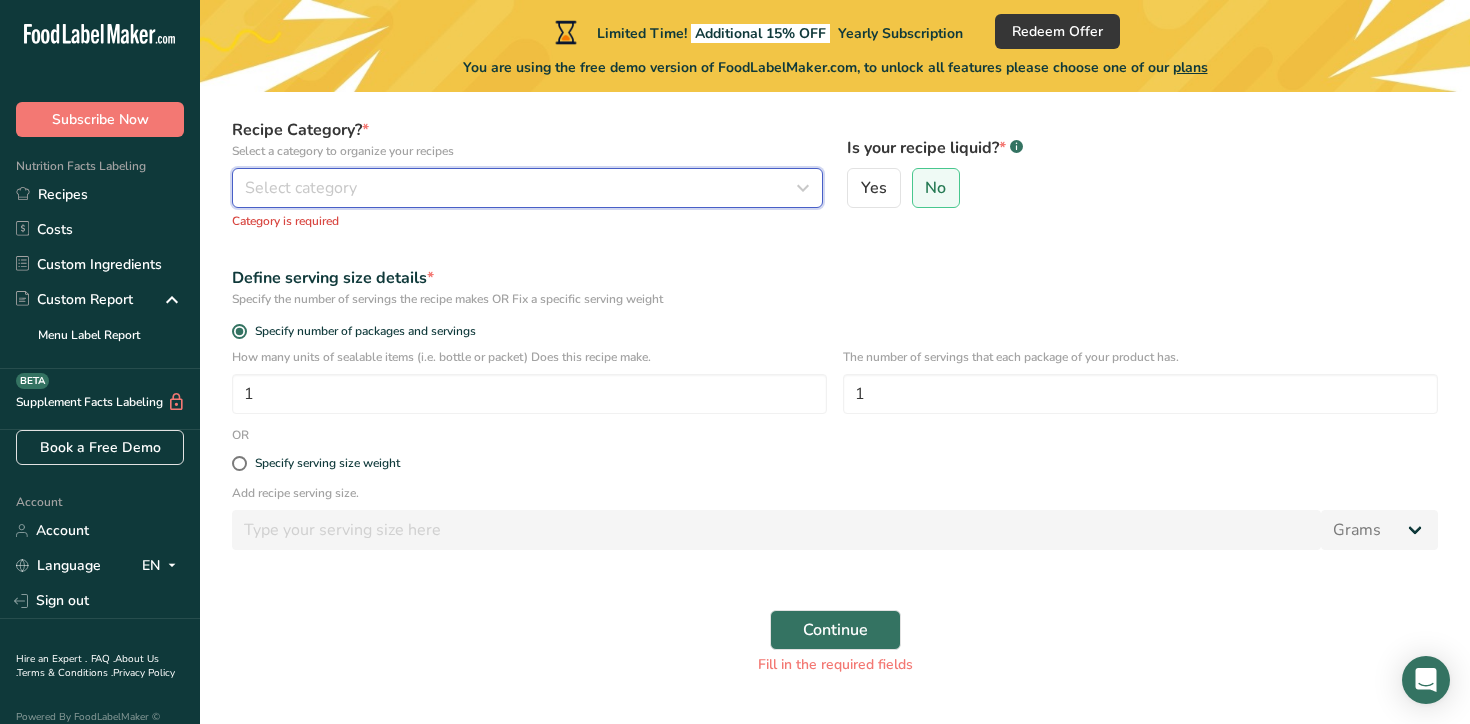 click on "Select category" at bounding box center (527, 188) 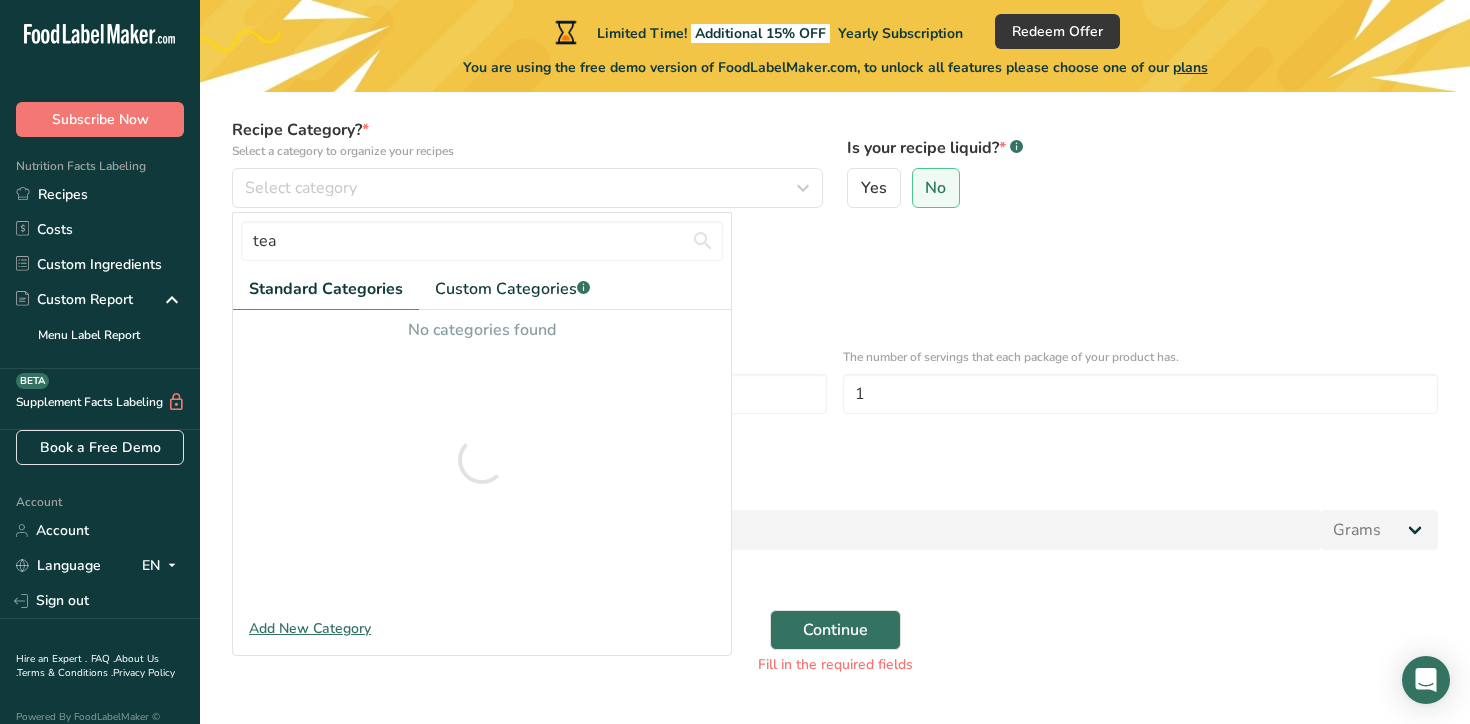 click on "Standard Categories" at bounding box center (326, 289) 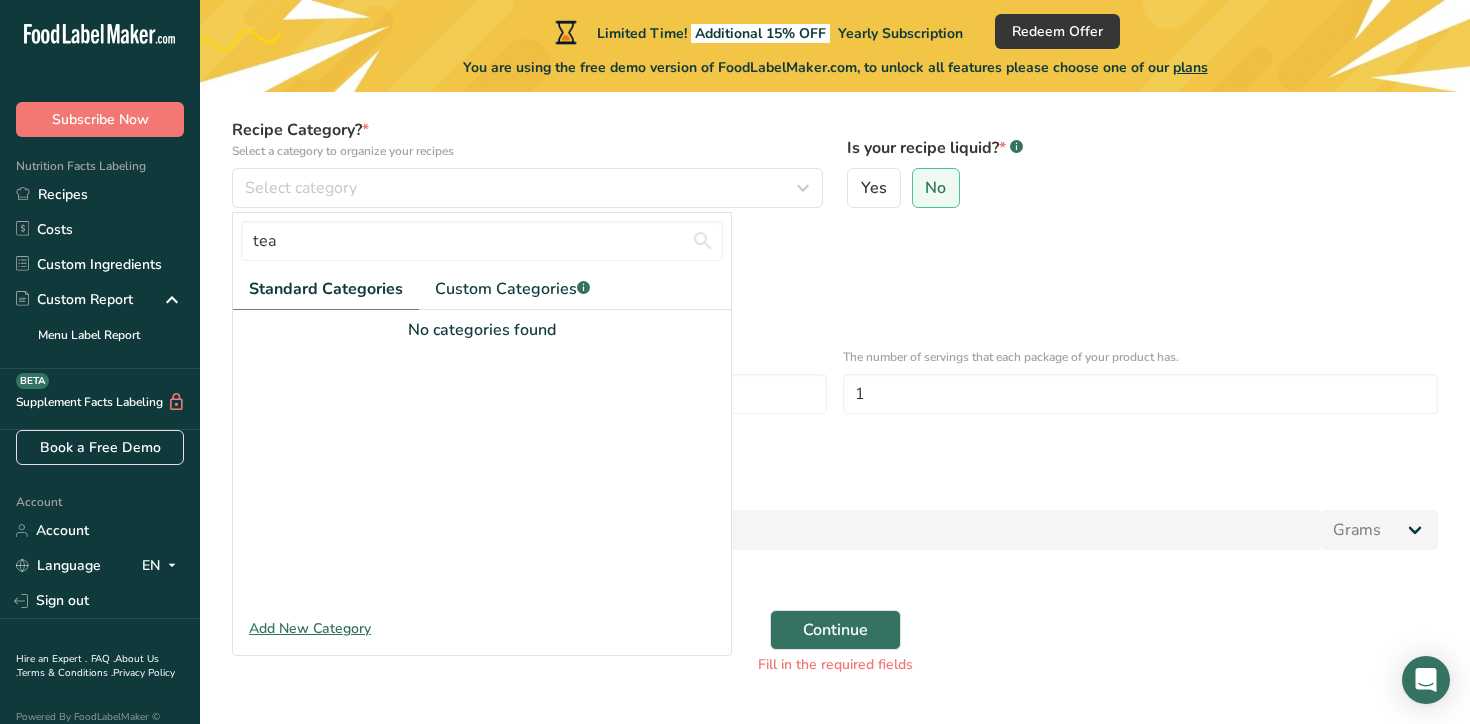 click on "Standard Categories" at bounding box center [326, 289] 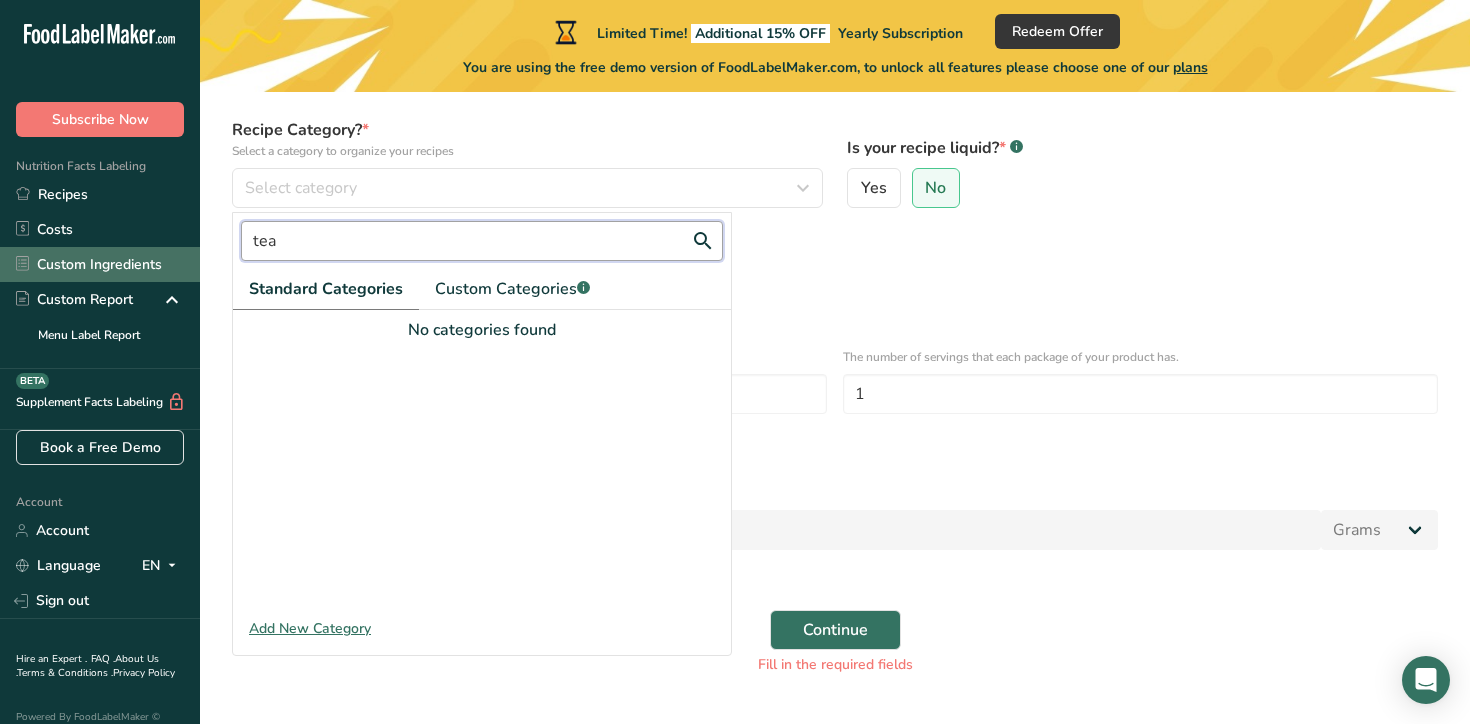 drag, startPoint x: 449, startPoint y: 240, endPoint x: 11, endPoint y: 266, distance: 438.771 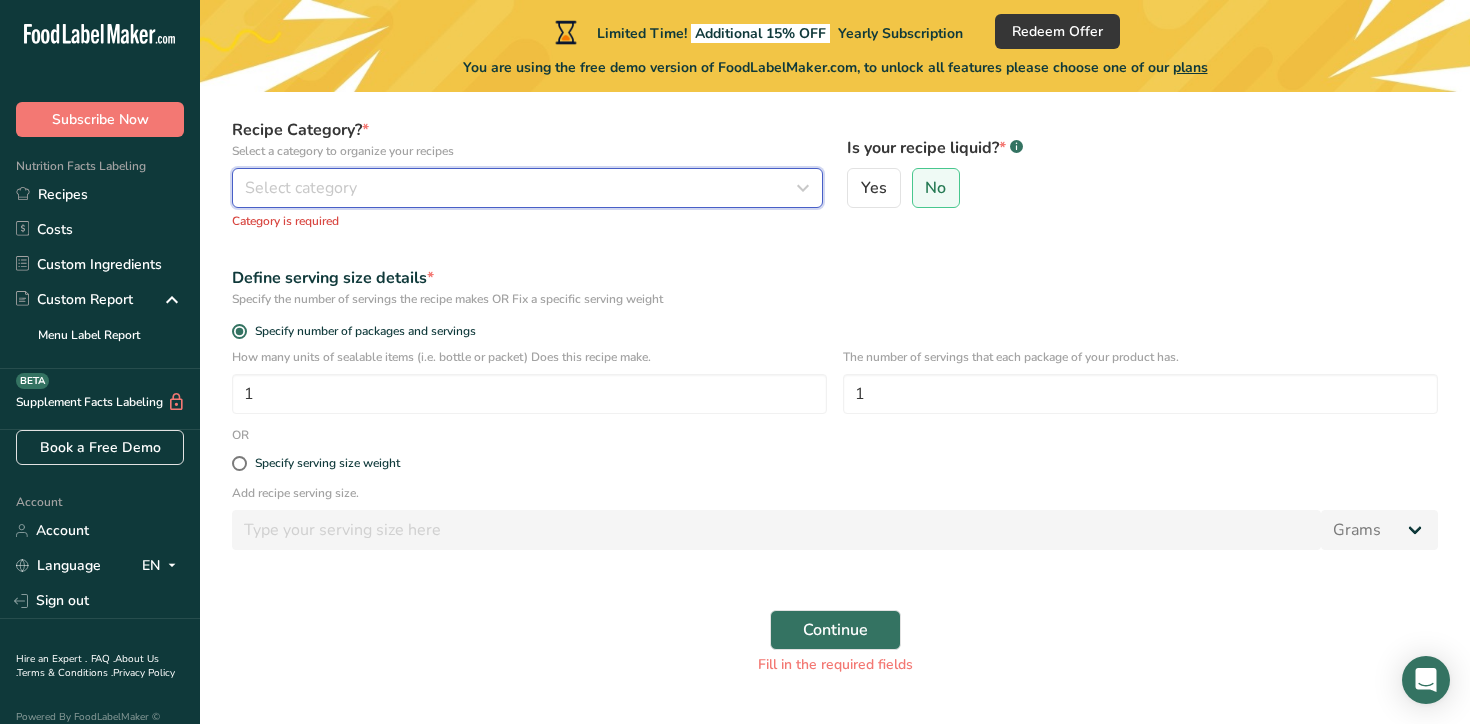 click on "Select category" at bounding box center (527, 188) 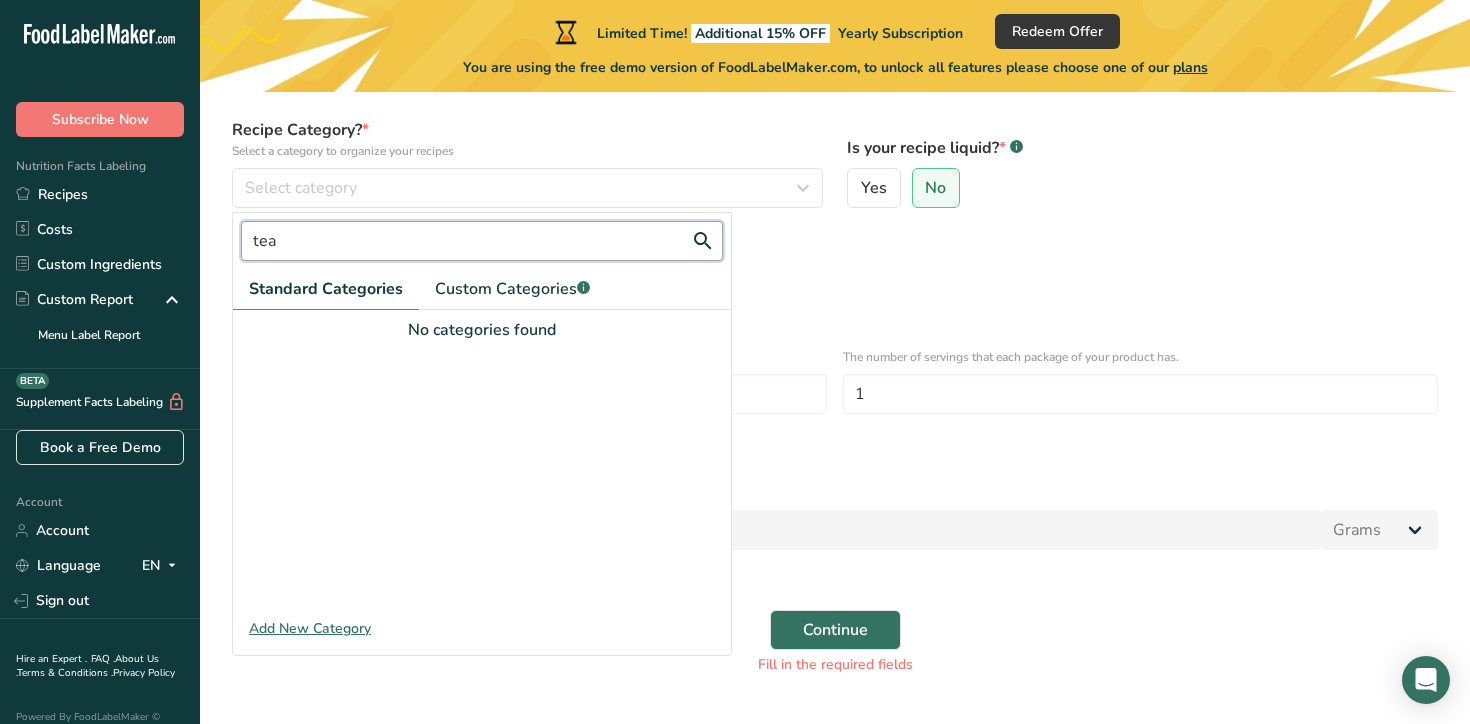 click on "tea" at bounding box center (482, 241) 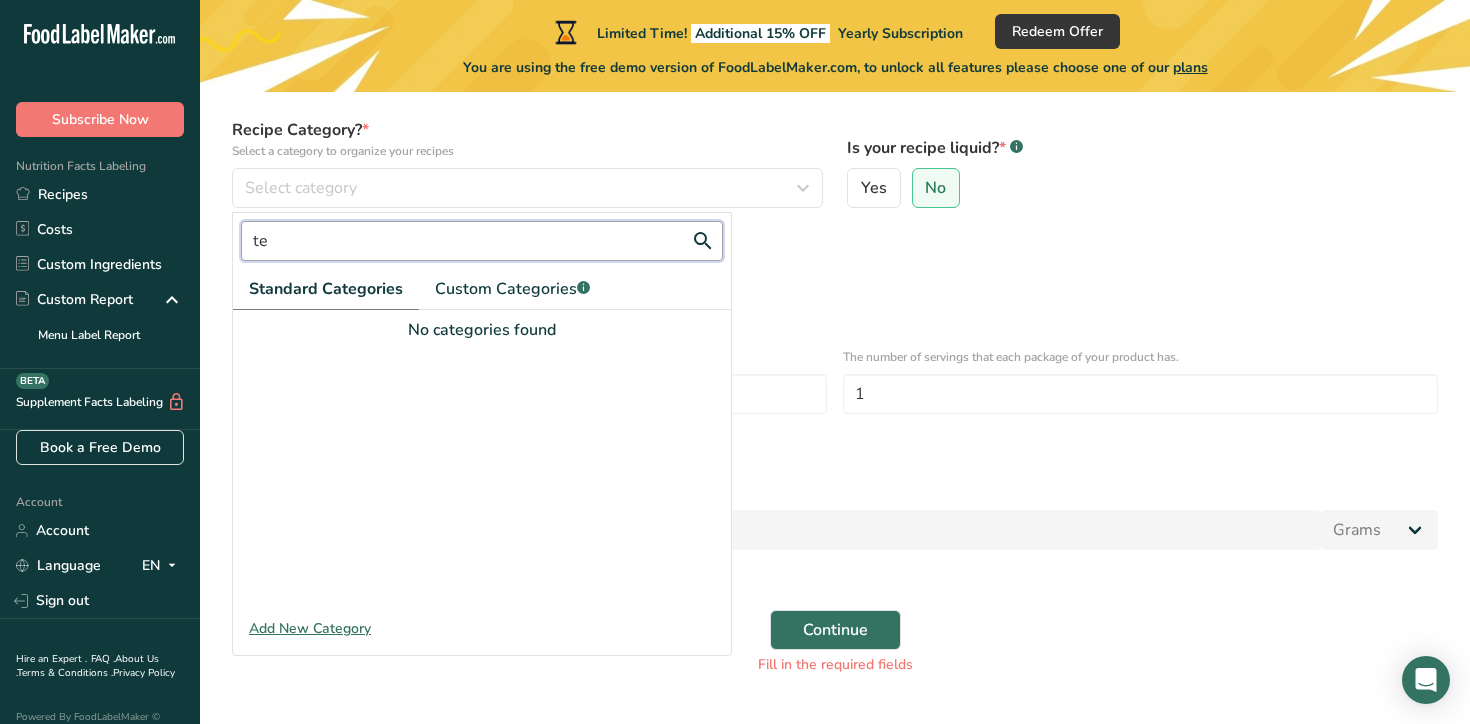 type on "t" 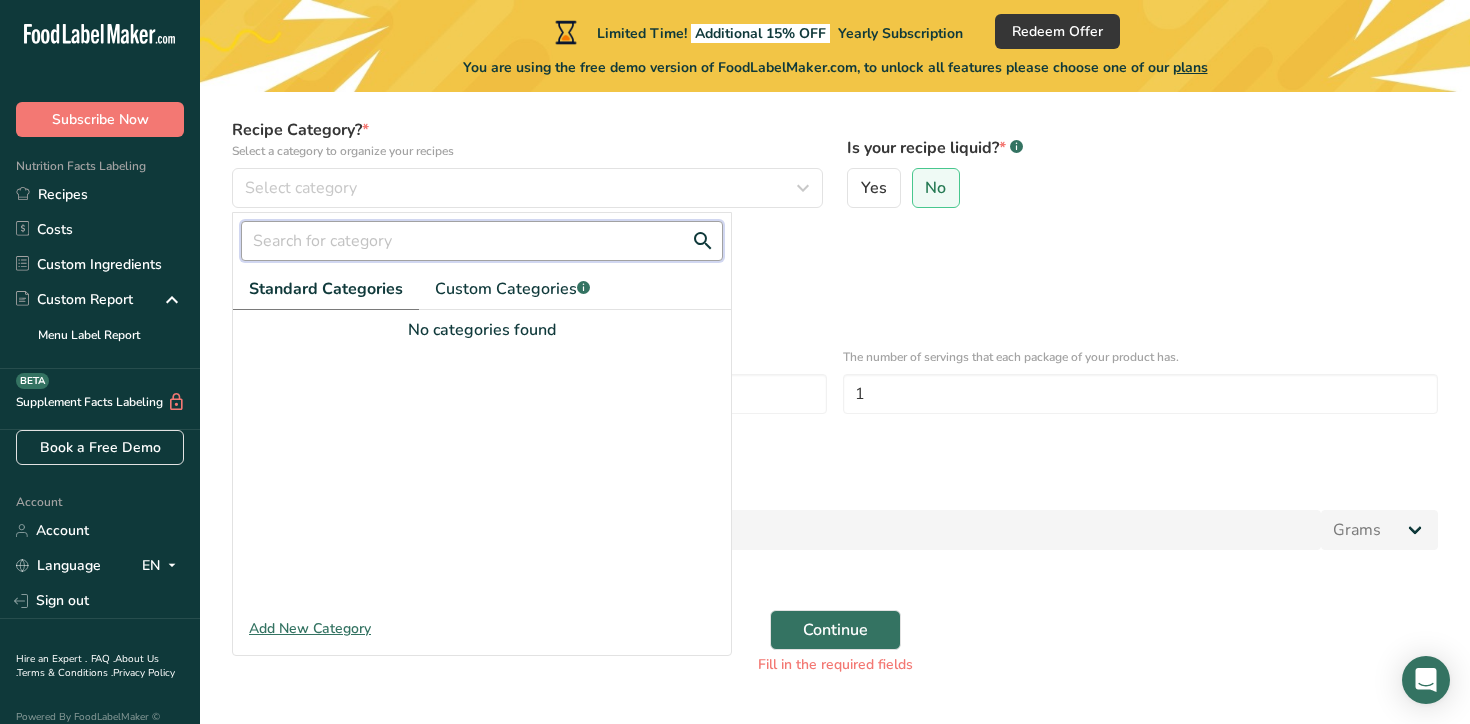 type 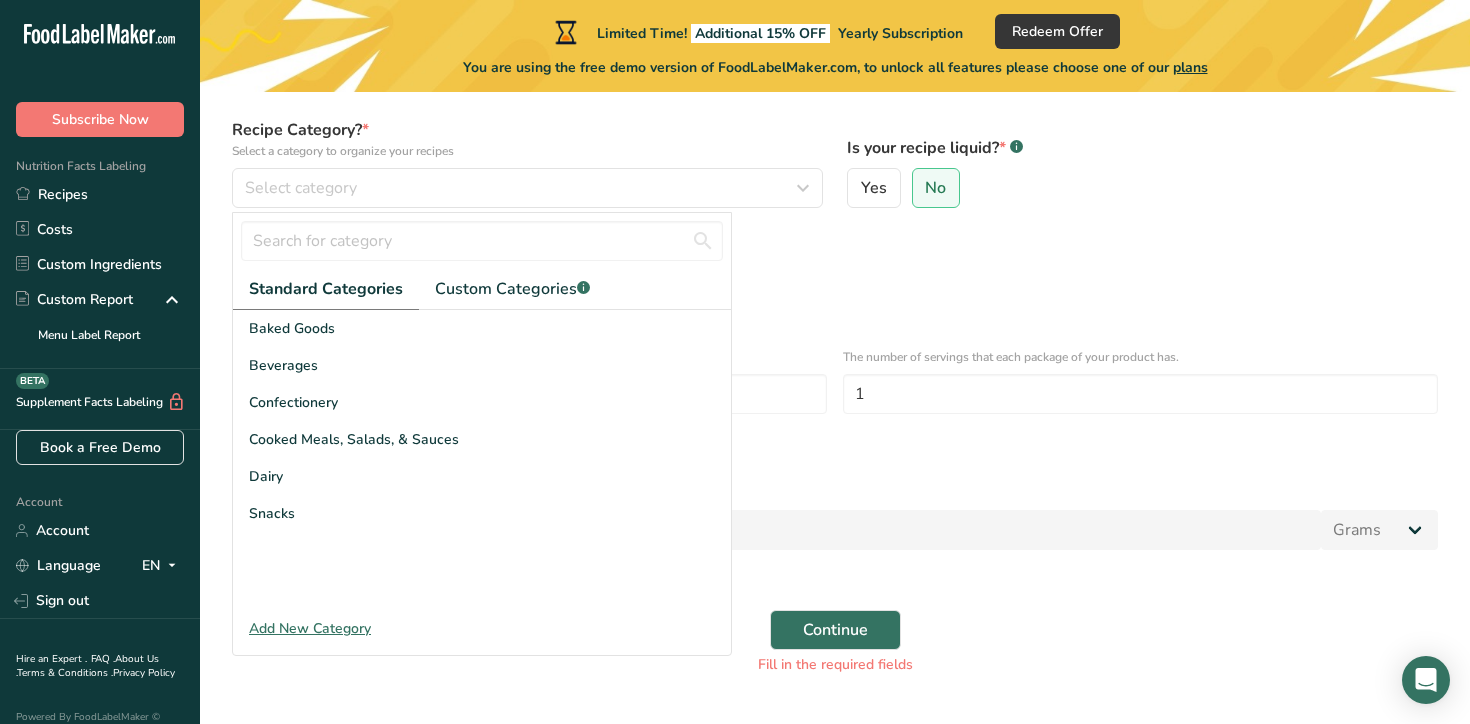 click on "Standard Categories" at bounding box center [326, 289] 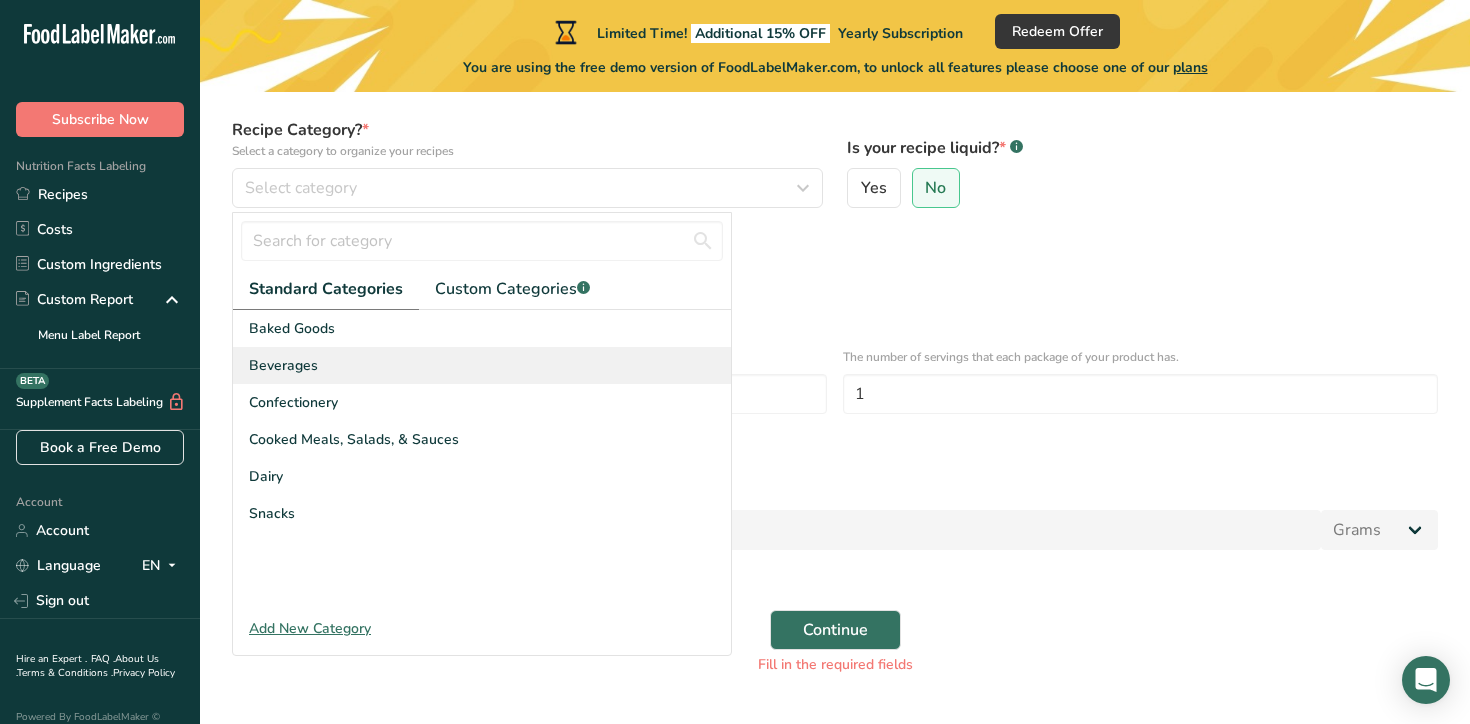 click on "Beverages" at bounding box center (482, 365) 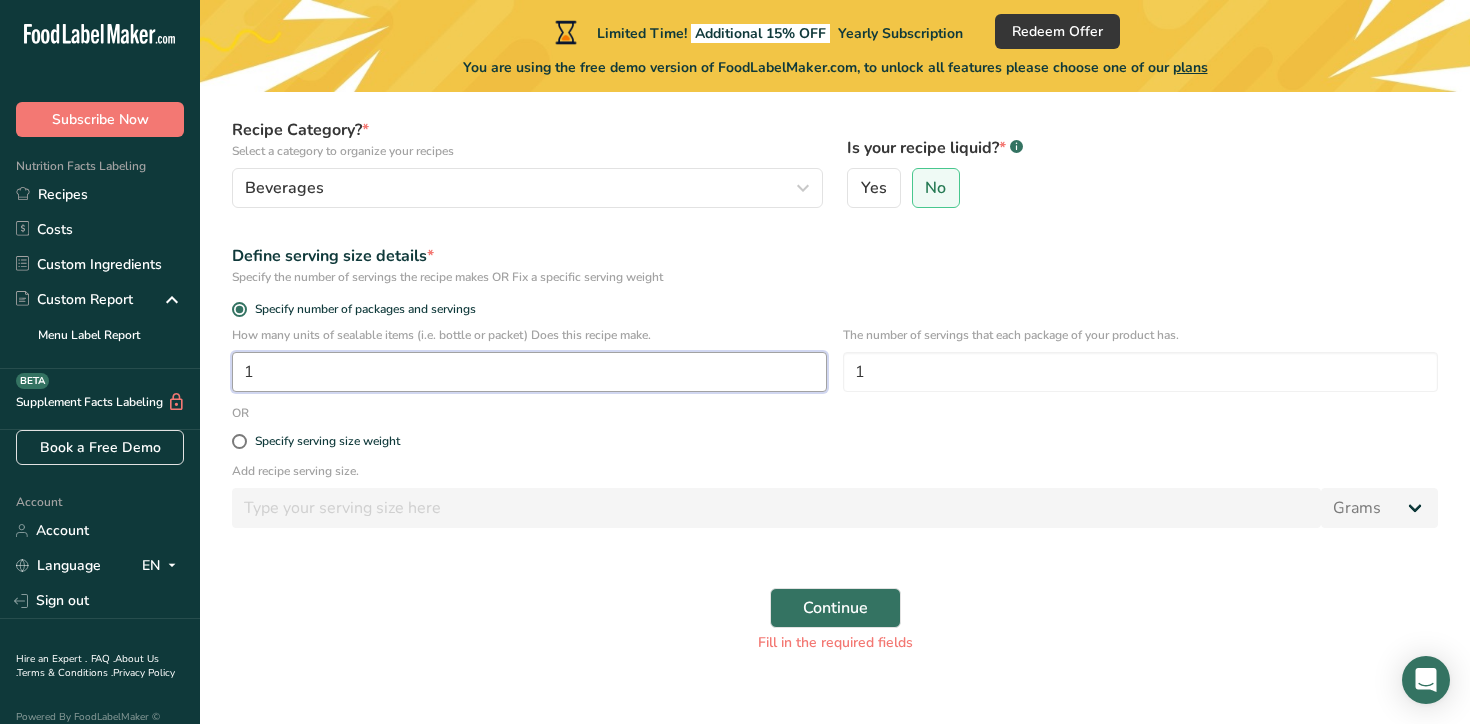drag, startPoint x: 339, startPoint y: 377, endPoint x: 269, endPoint y: 377, distance: 70 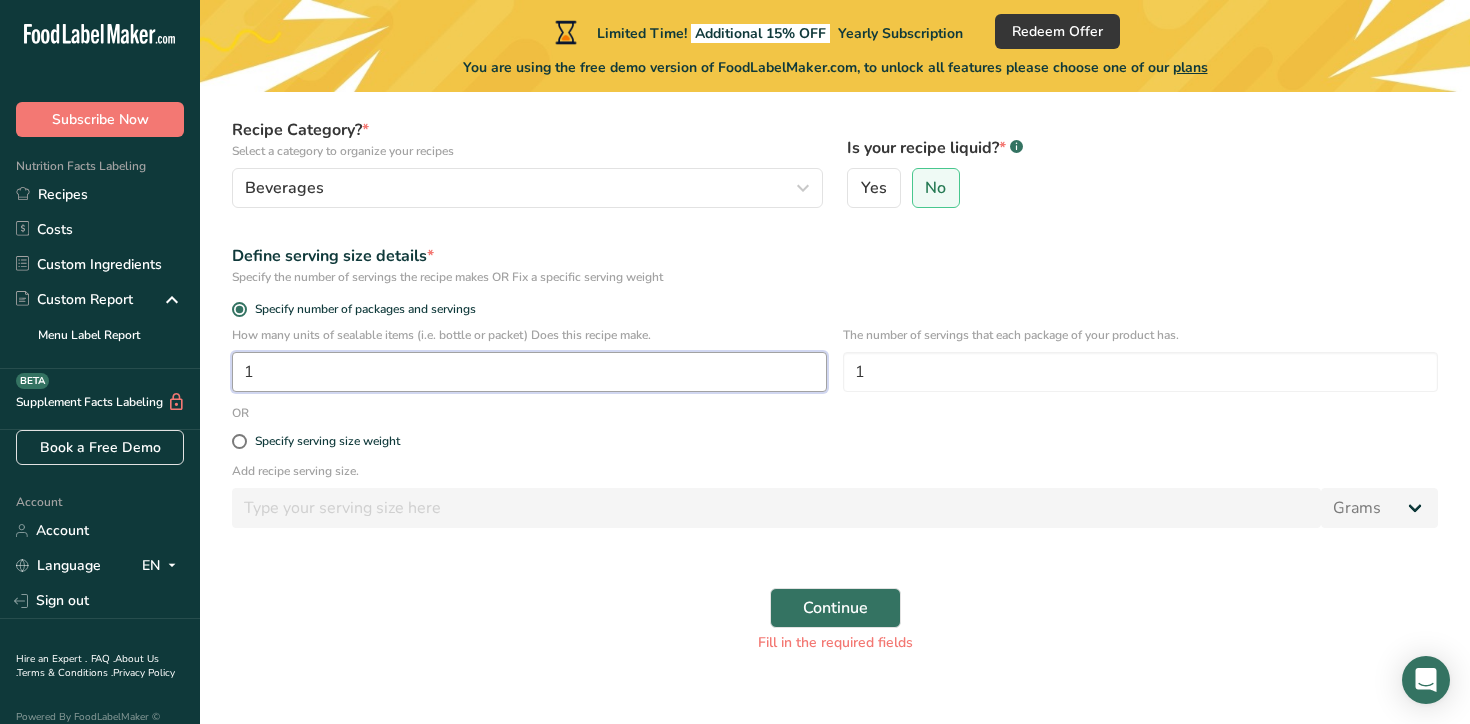 click on "1" at bounding box center [529, 372] 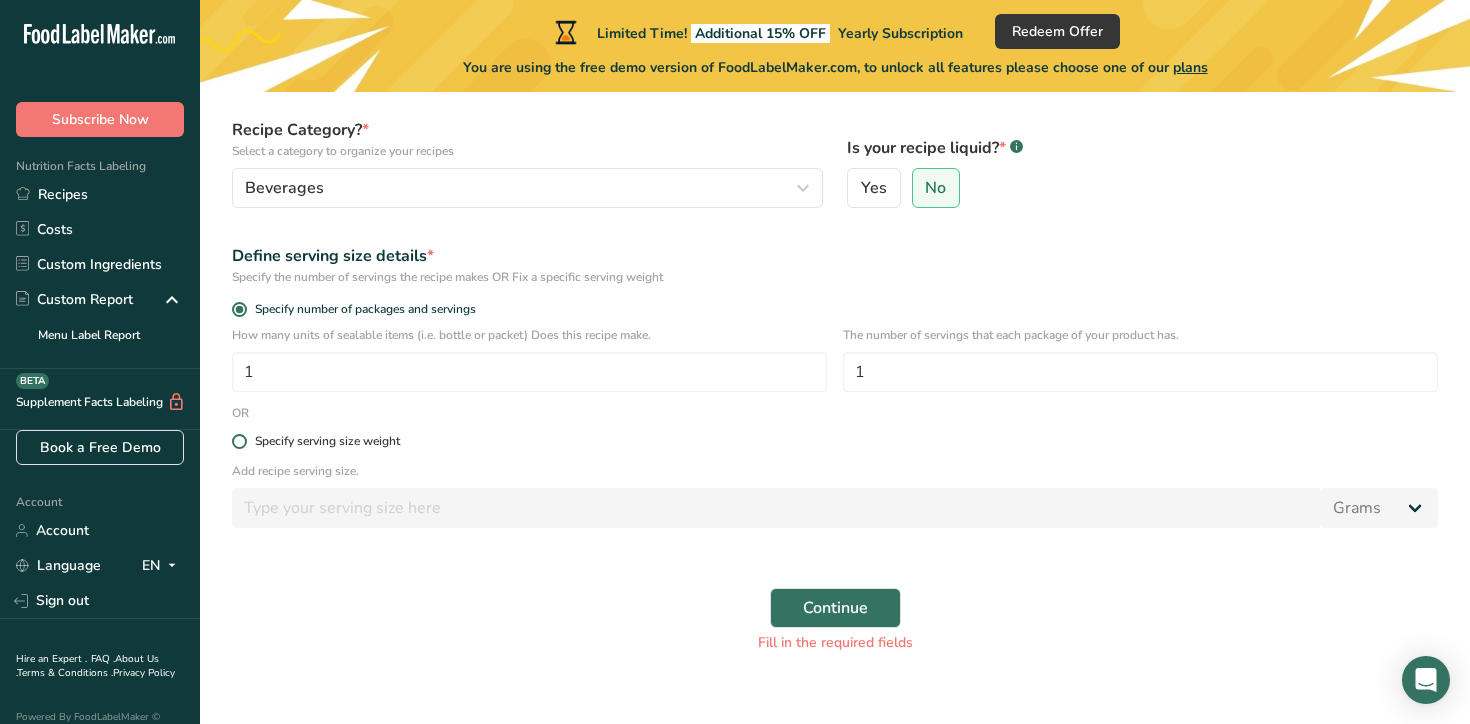 click on "Specify serving size weight" at bounding box center (835, 441) 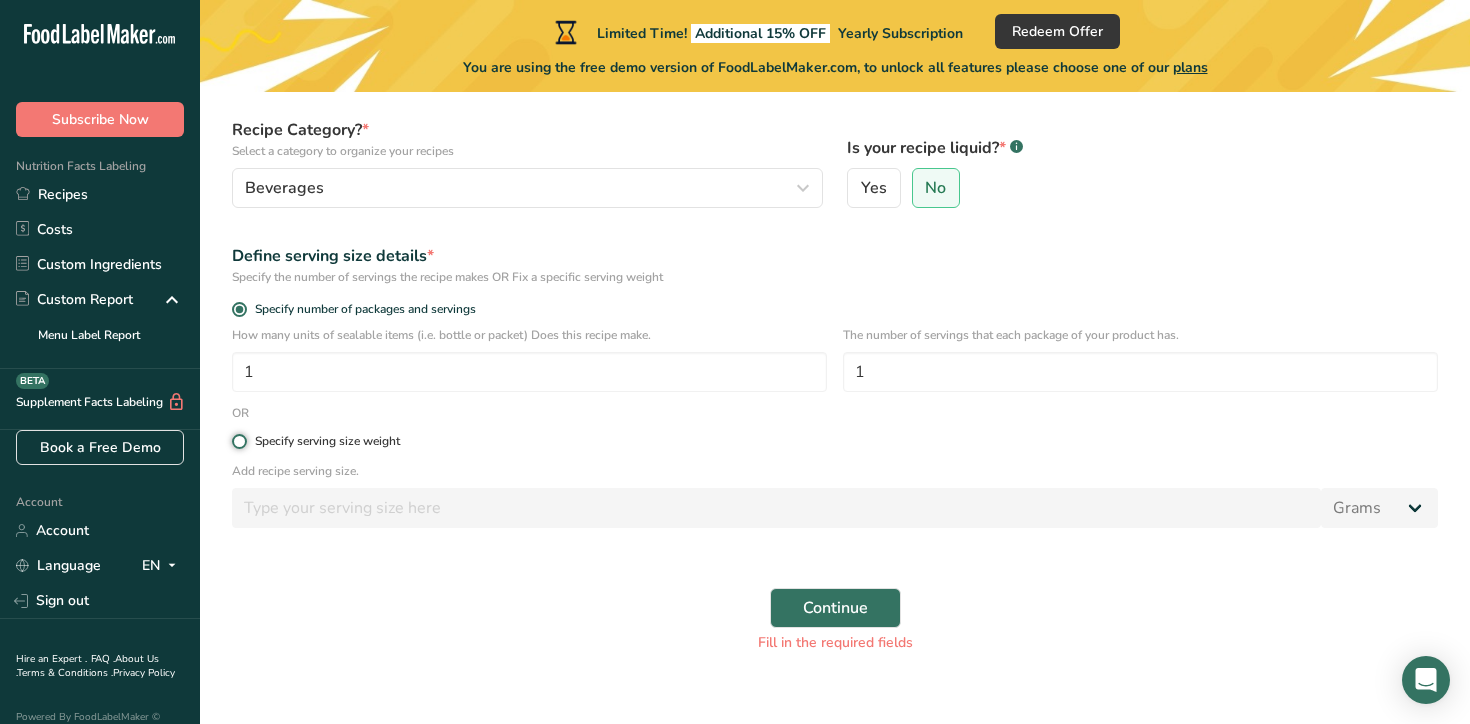 click on "Specify serving size weight" at bounding box center [238, 441] 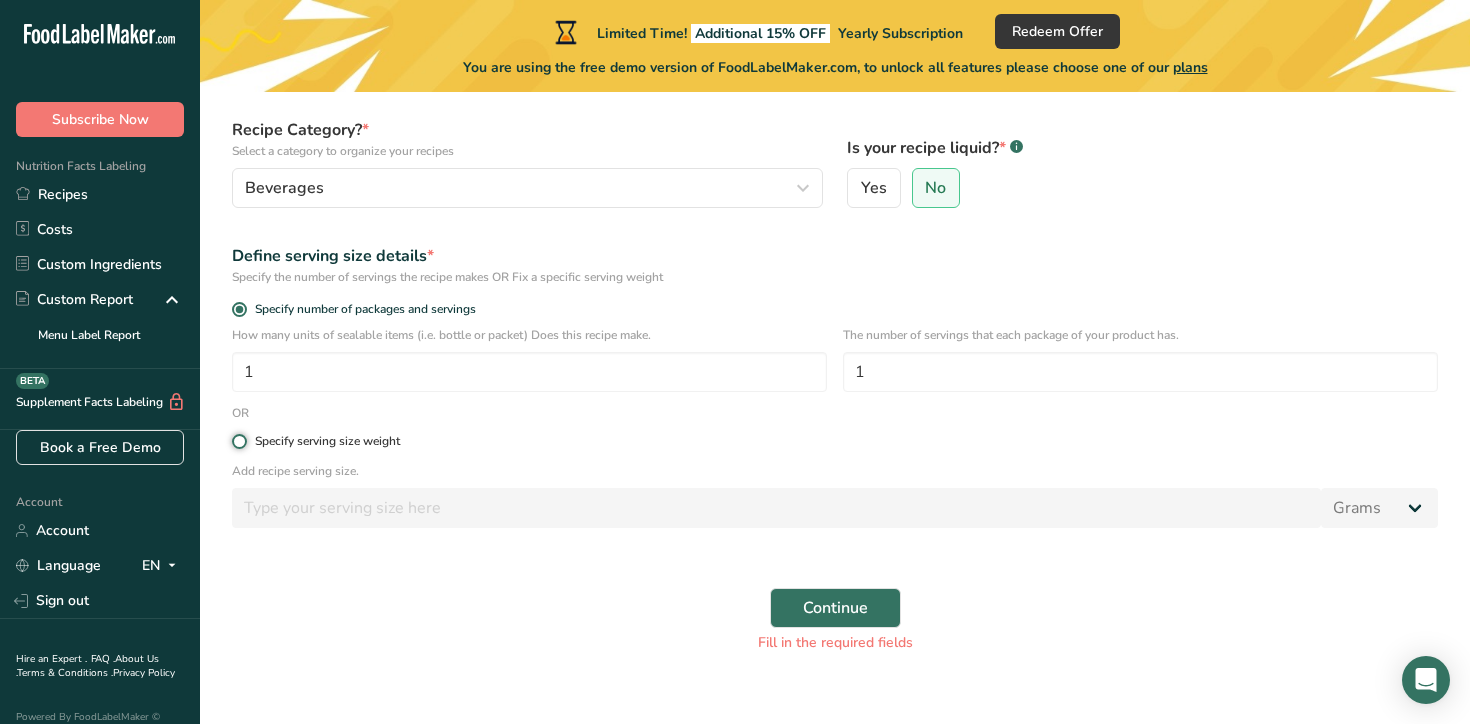 radio on "true" 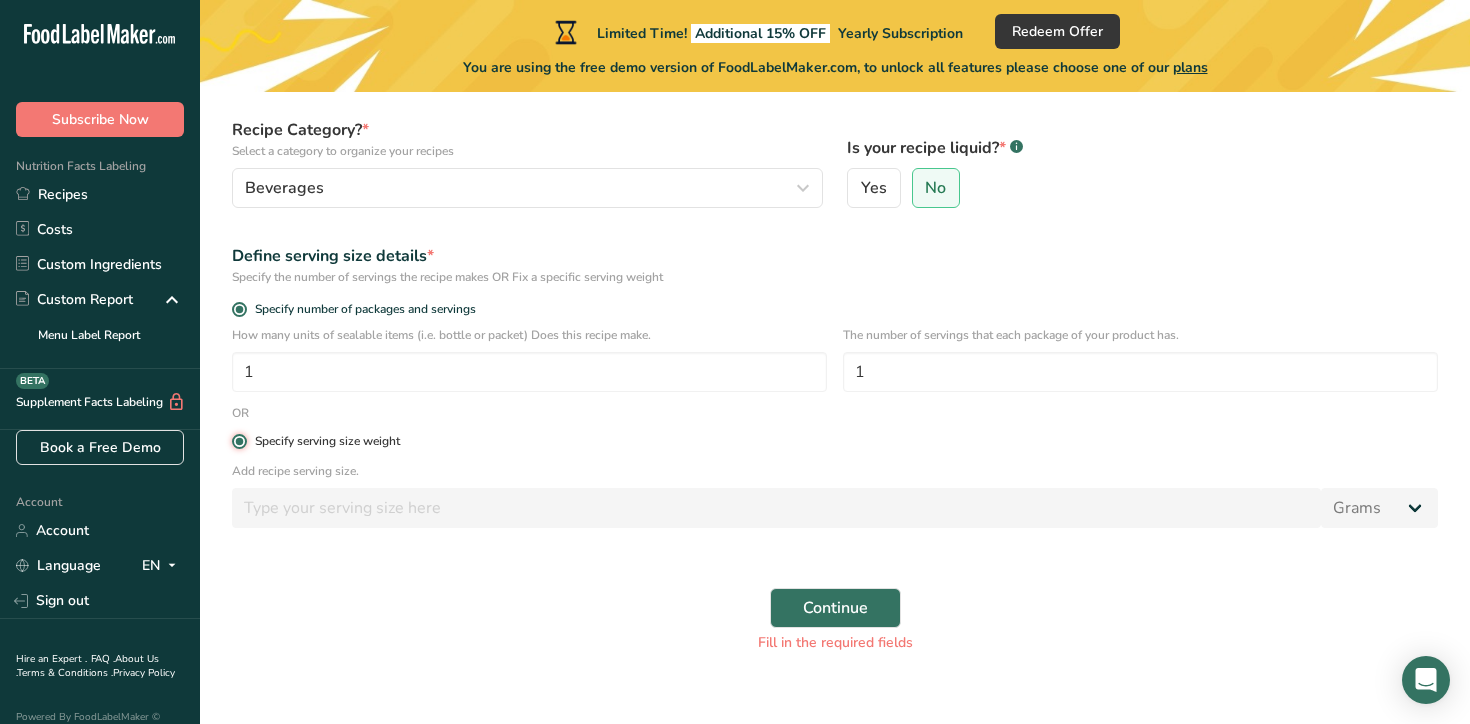 radio on "false" 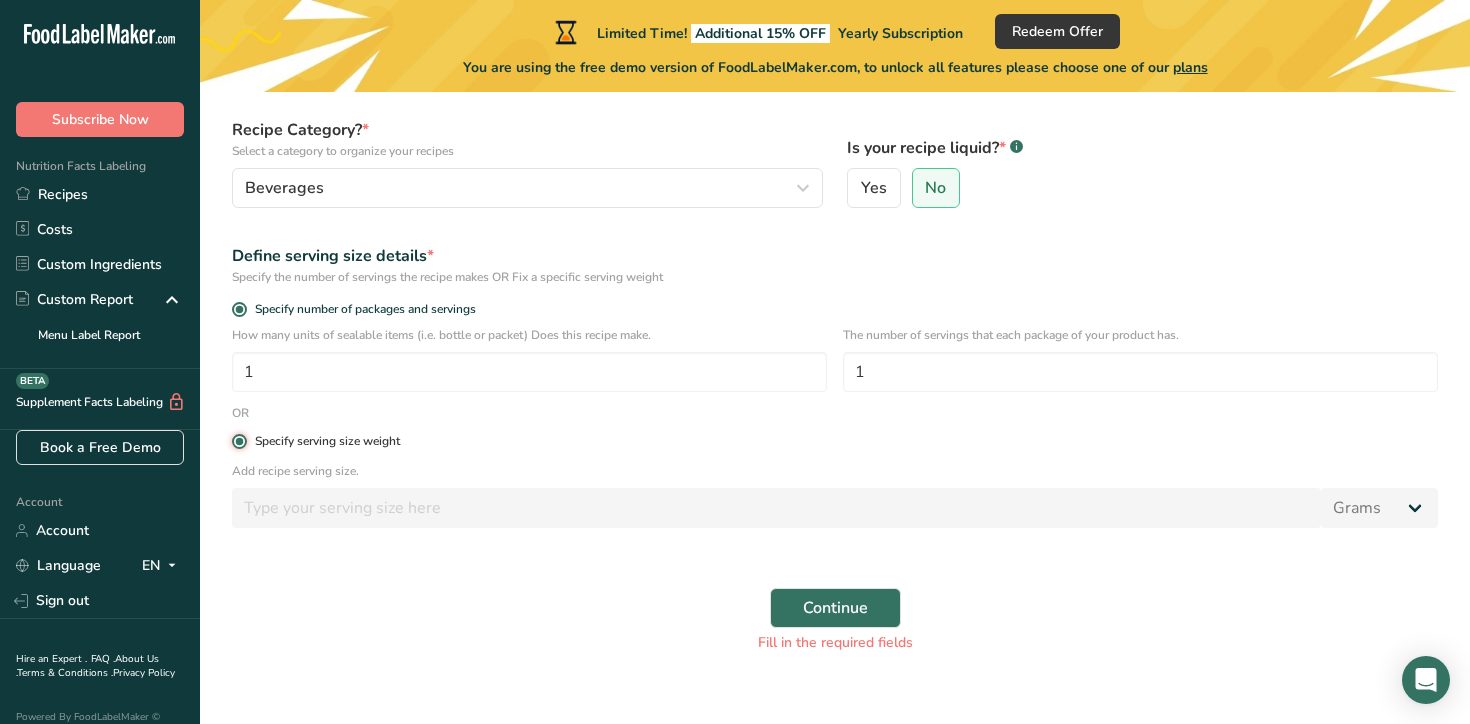 type 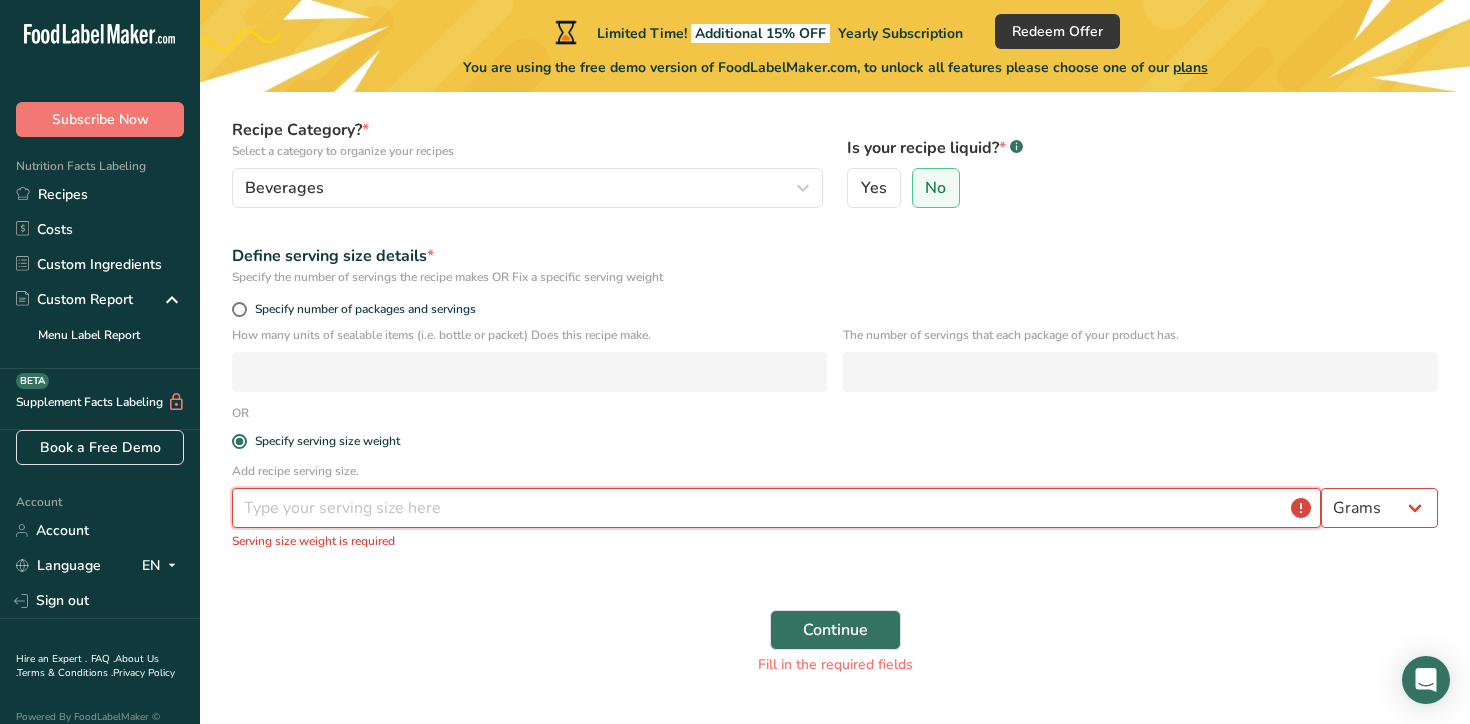 click at bounding box center (776, 508) 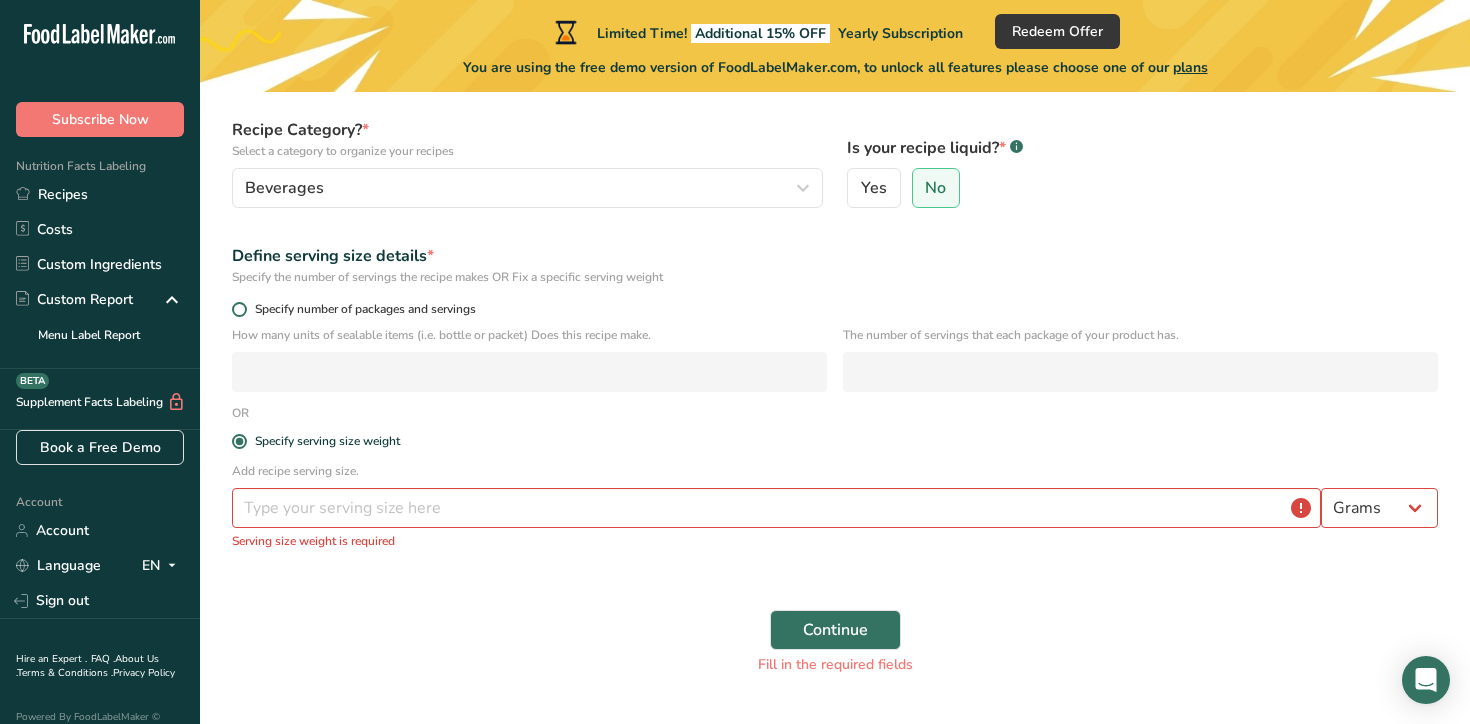 click on "Specify number of packages and servings" at bounding box center (361, 309) 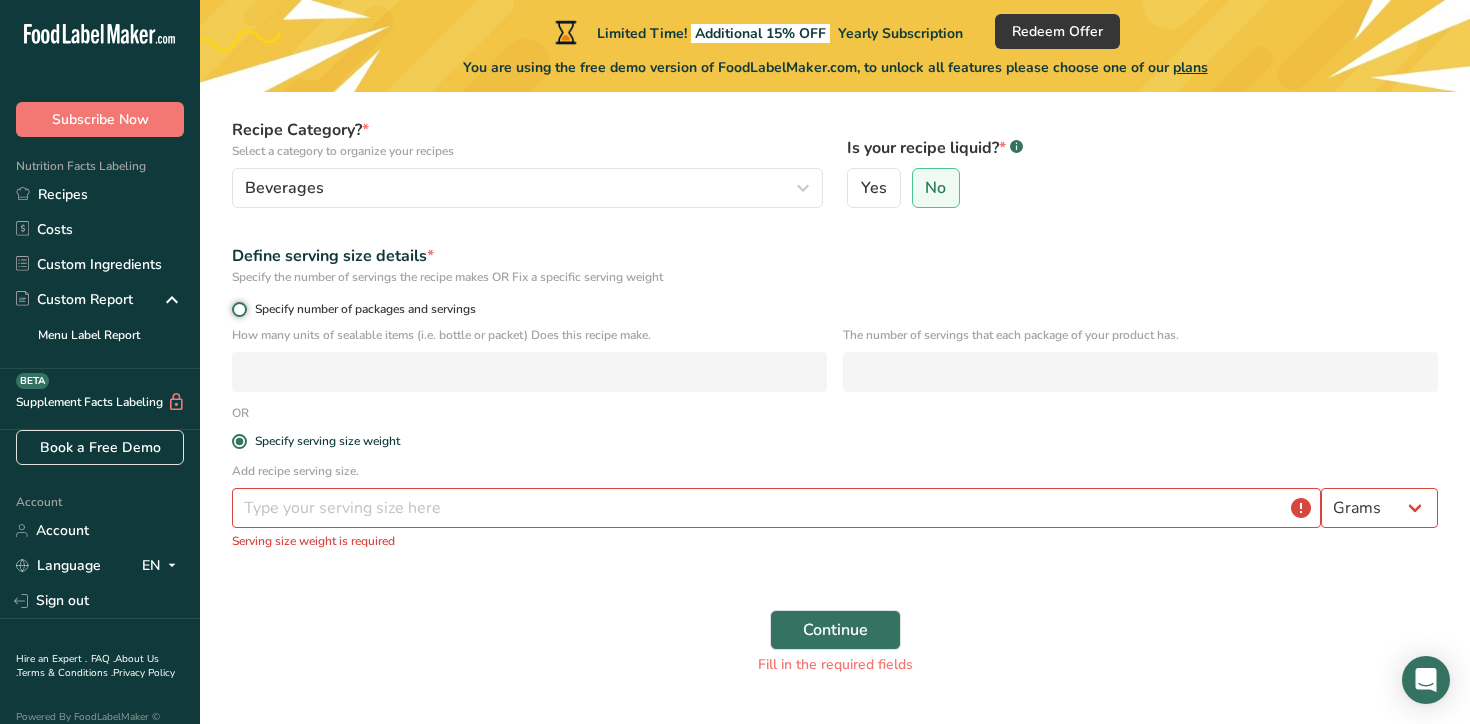 click on "Specify number of packages and servings" at bounding box center [238, 309] 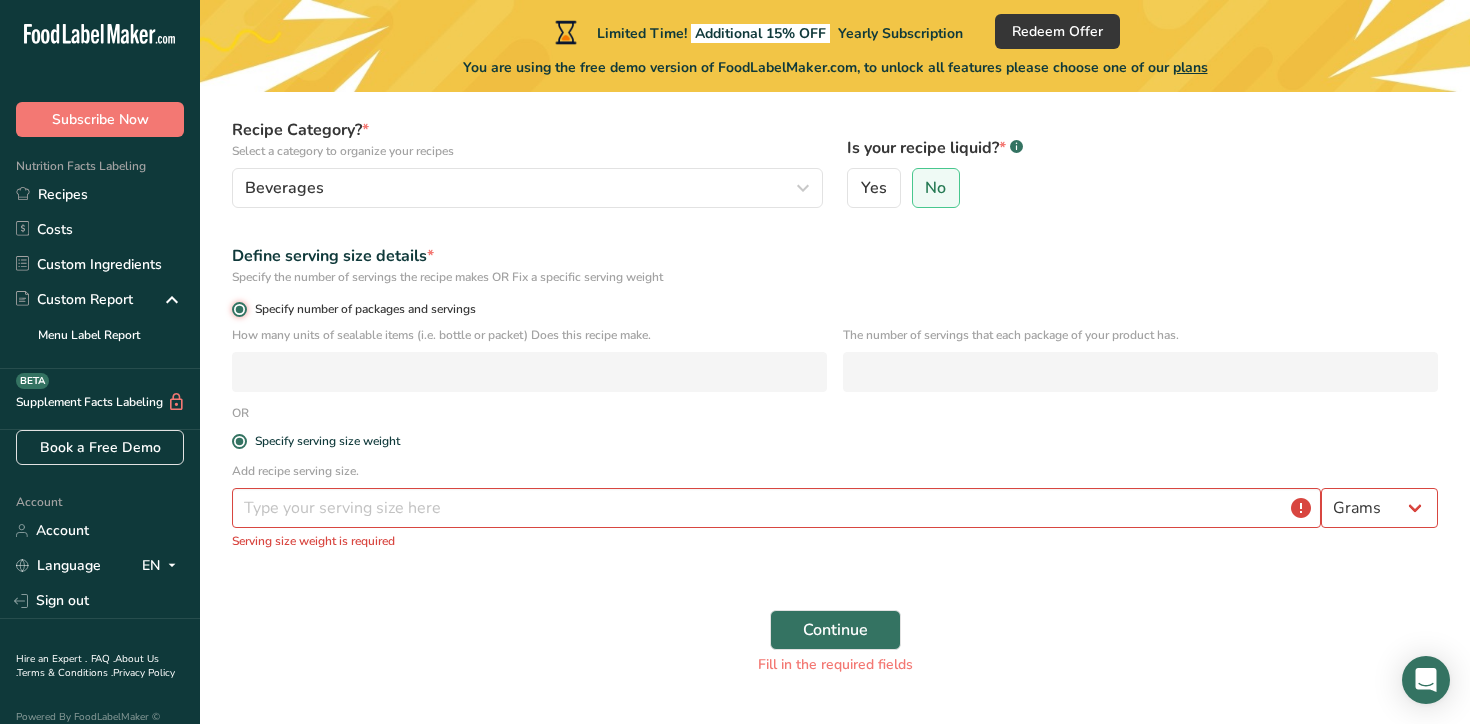 radio on "false" 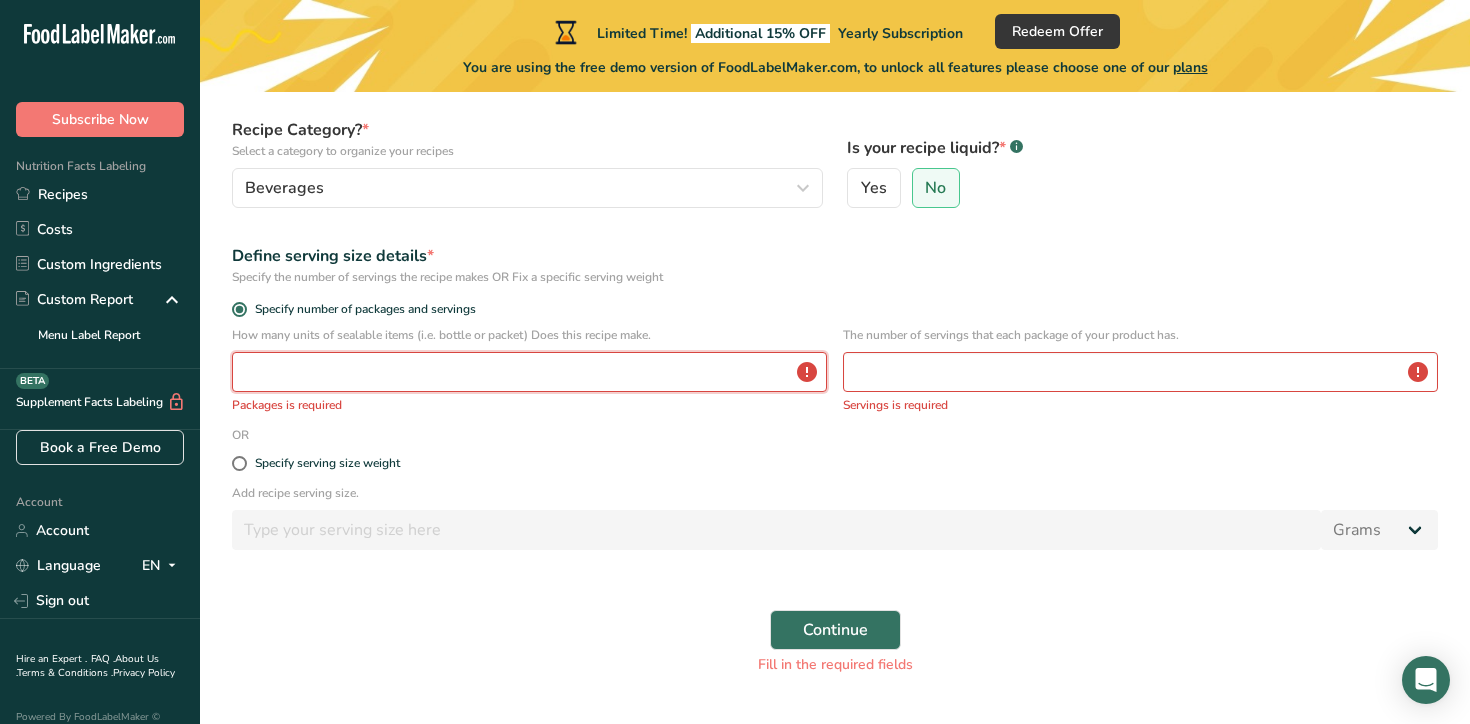 click at bounding box center [529, 372] 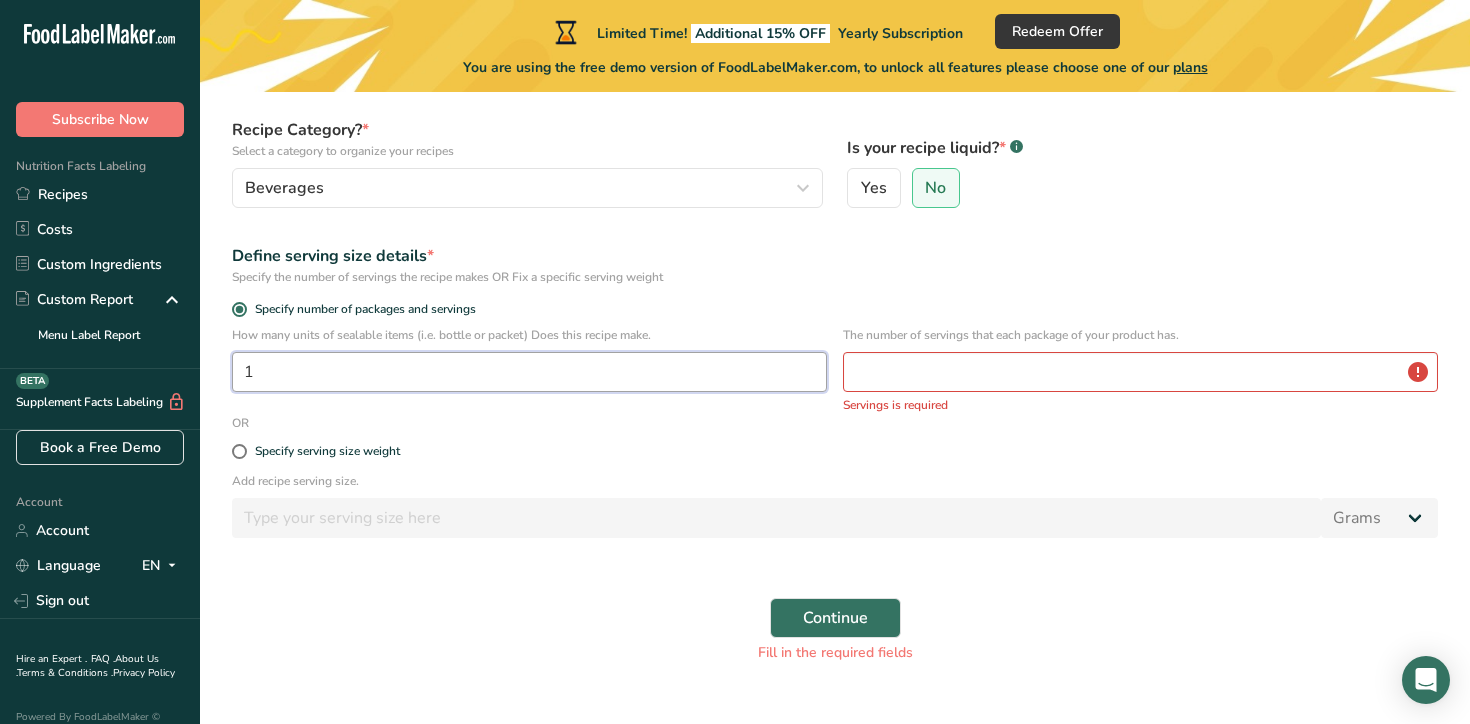 type on "1" 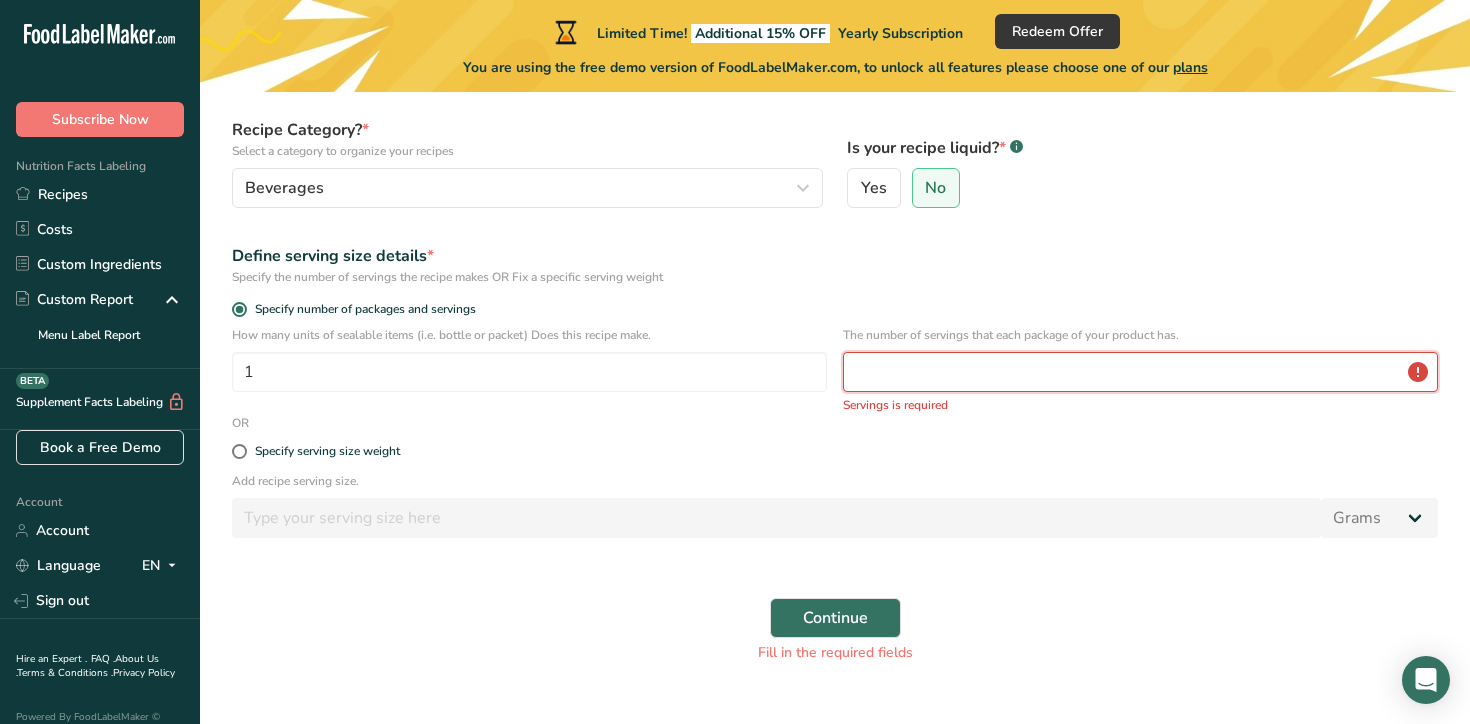 click at bounding box center [1140, 372] 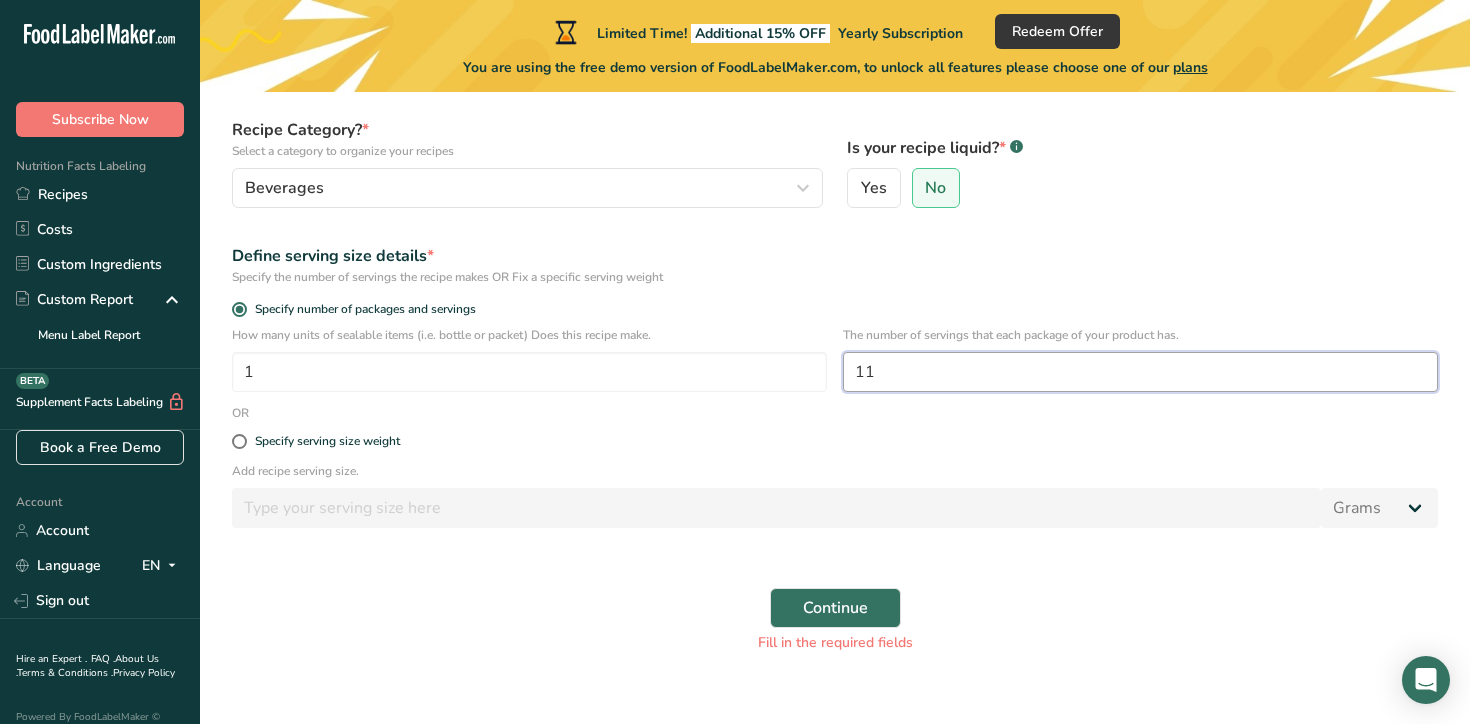 type on "11" 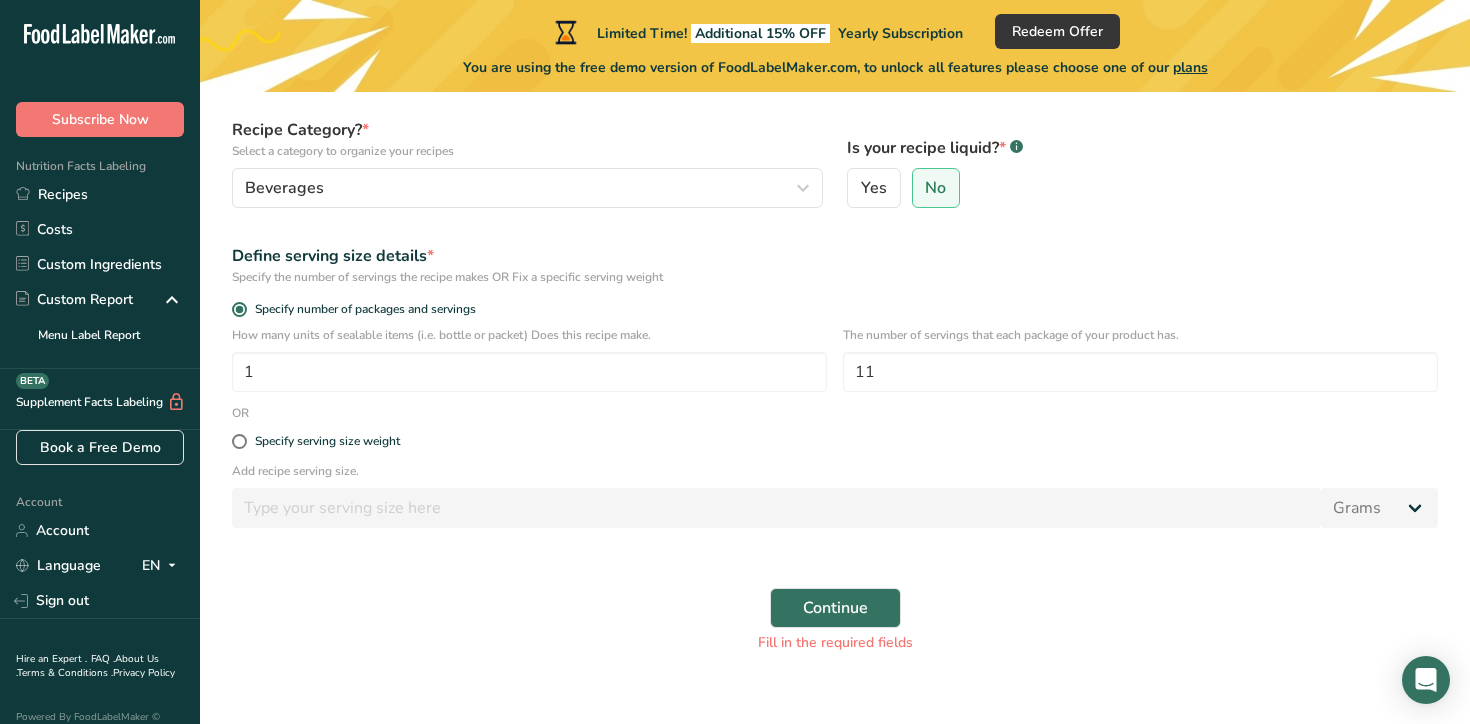 click on "Specify serving size weight" at bounding box center [835, 442] 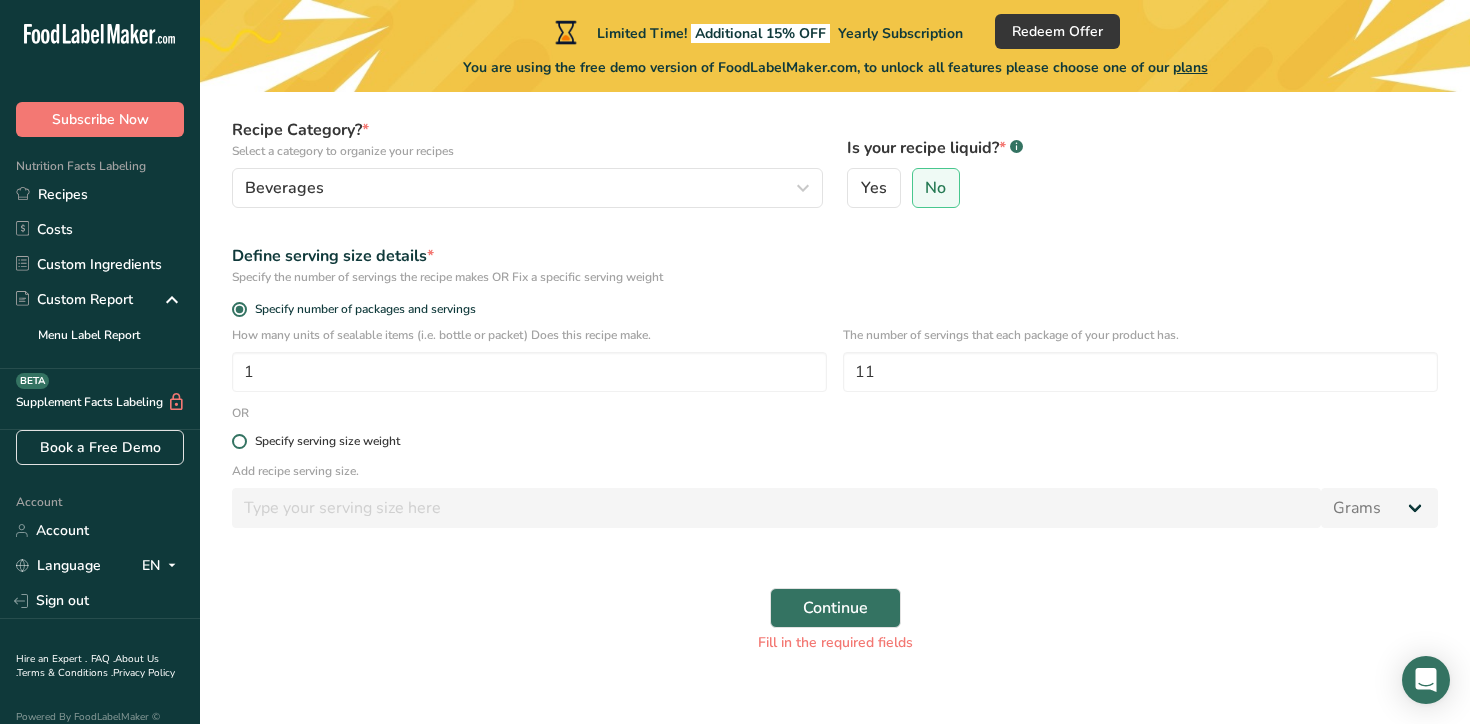 click on "Specify serving size weight" at bounding box center [327, 441] 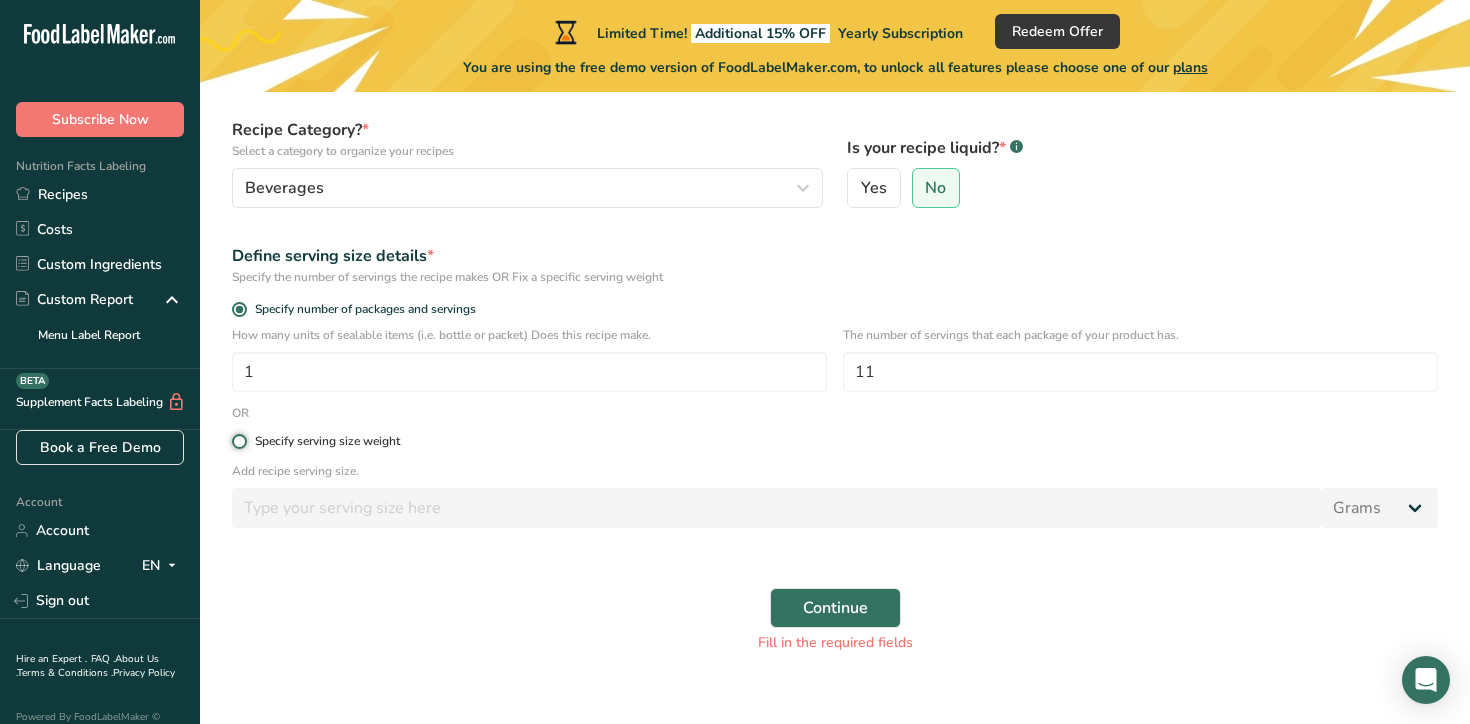 click on "Specify serving size weight" at bounding box center [238, 441] 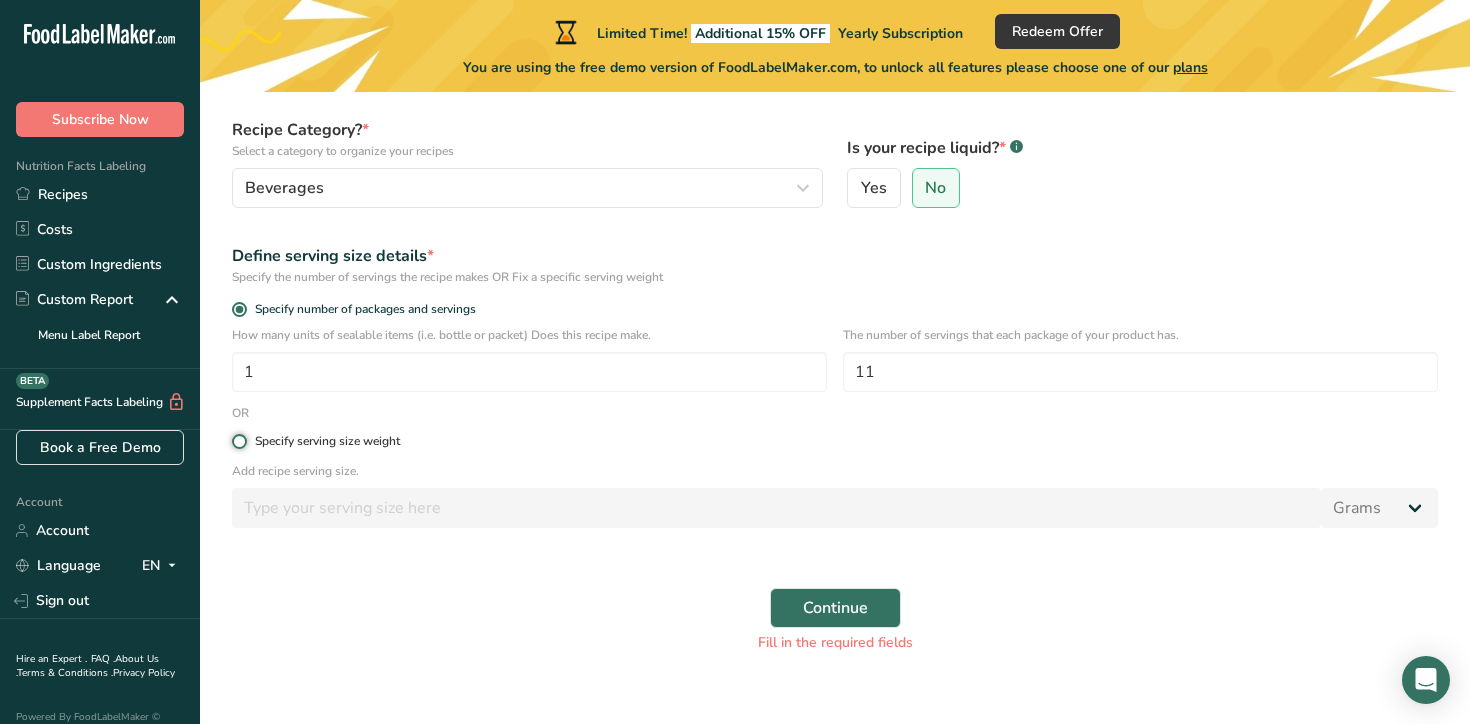radio on "true" 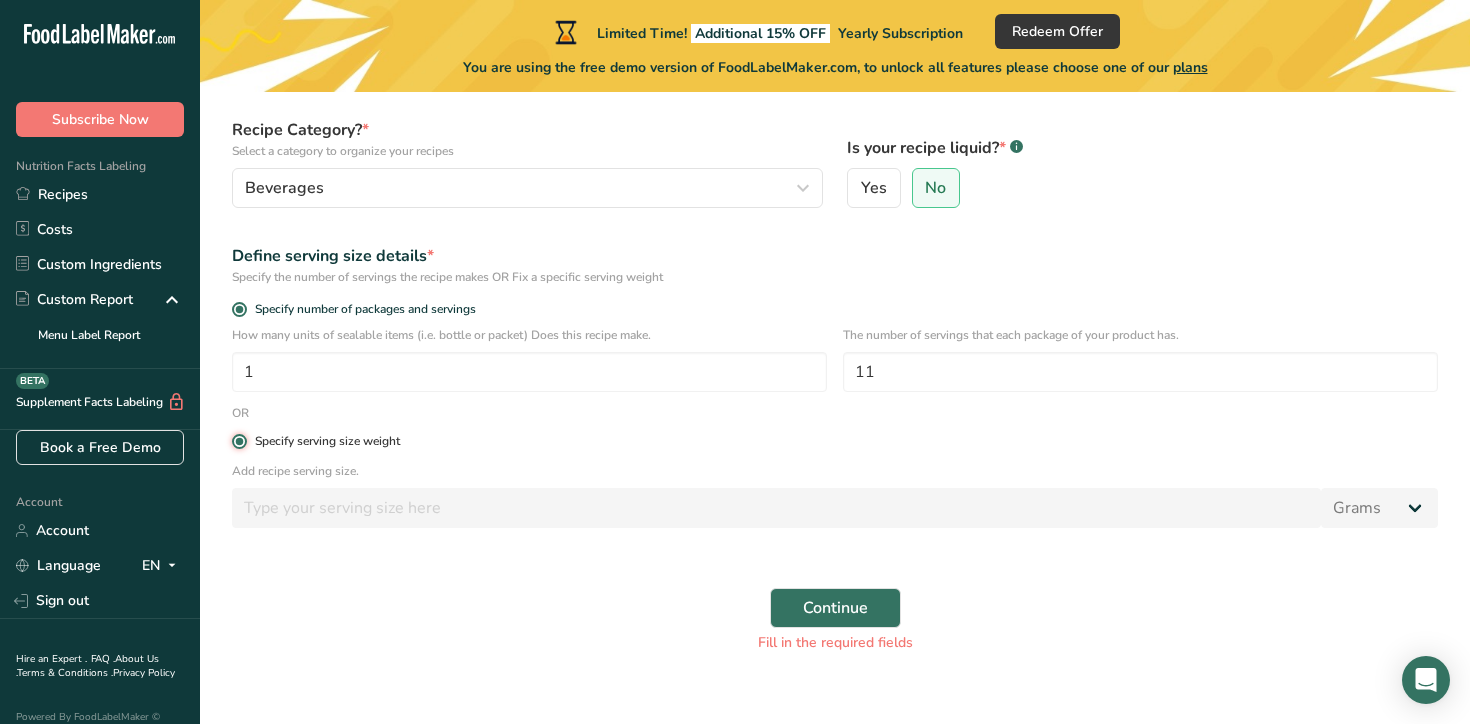radio on "false" 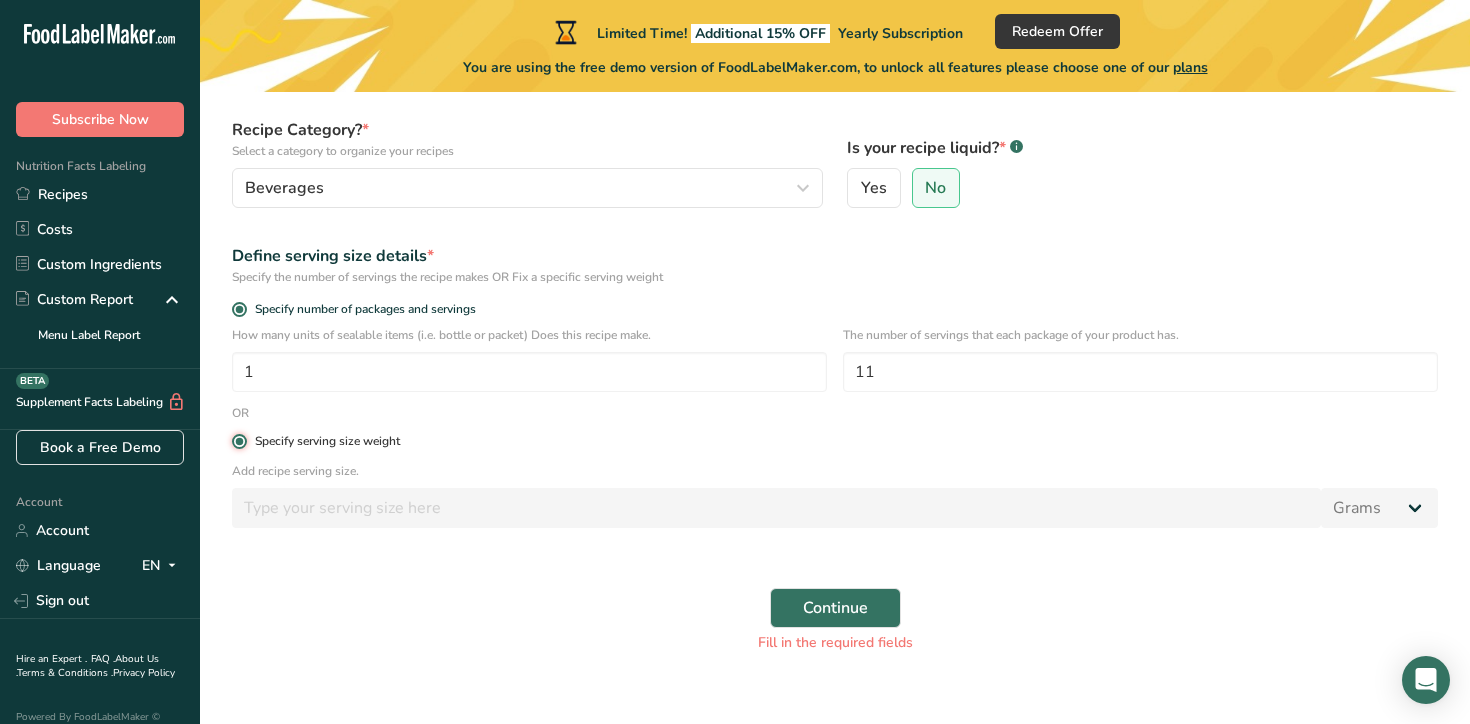 type 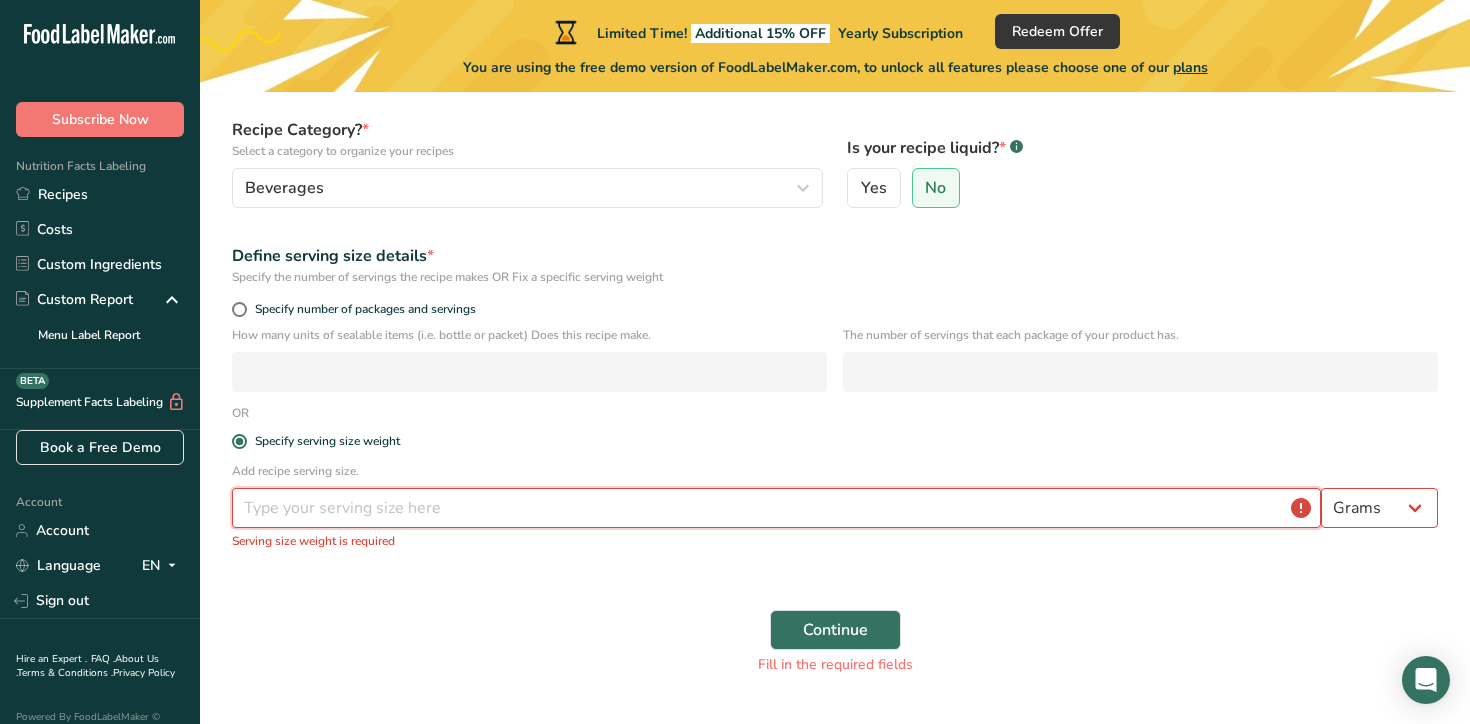 click at bounding box center [776, 508] 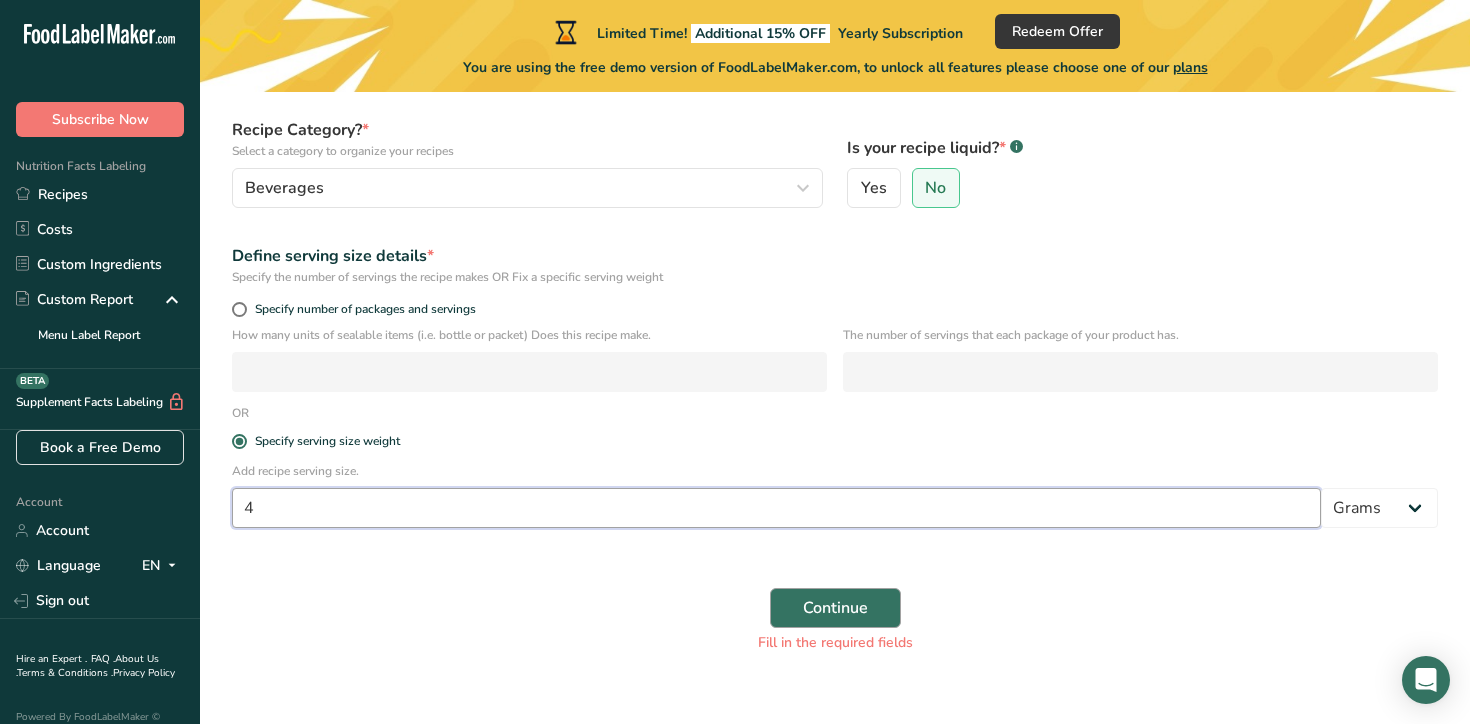 type on "4" 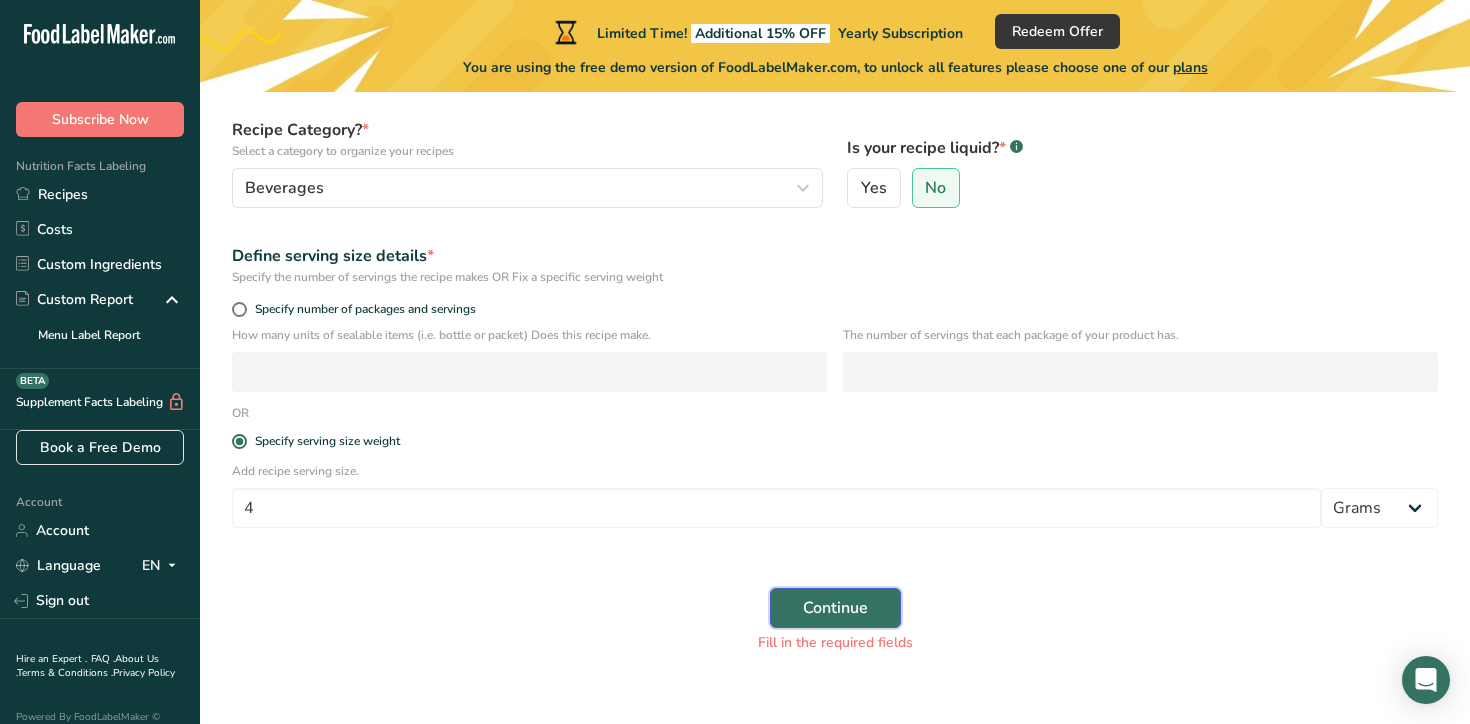 click on "Continue" at bounding box center [835, 608] 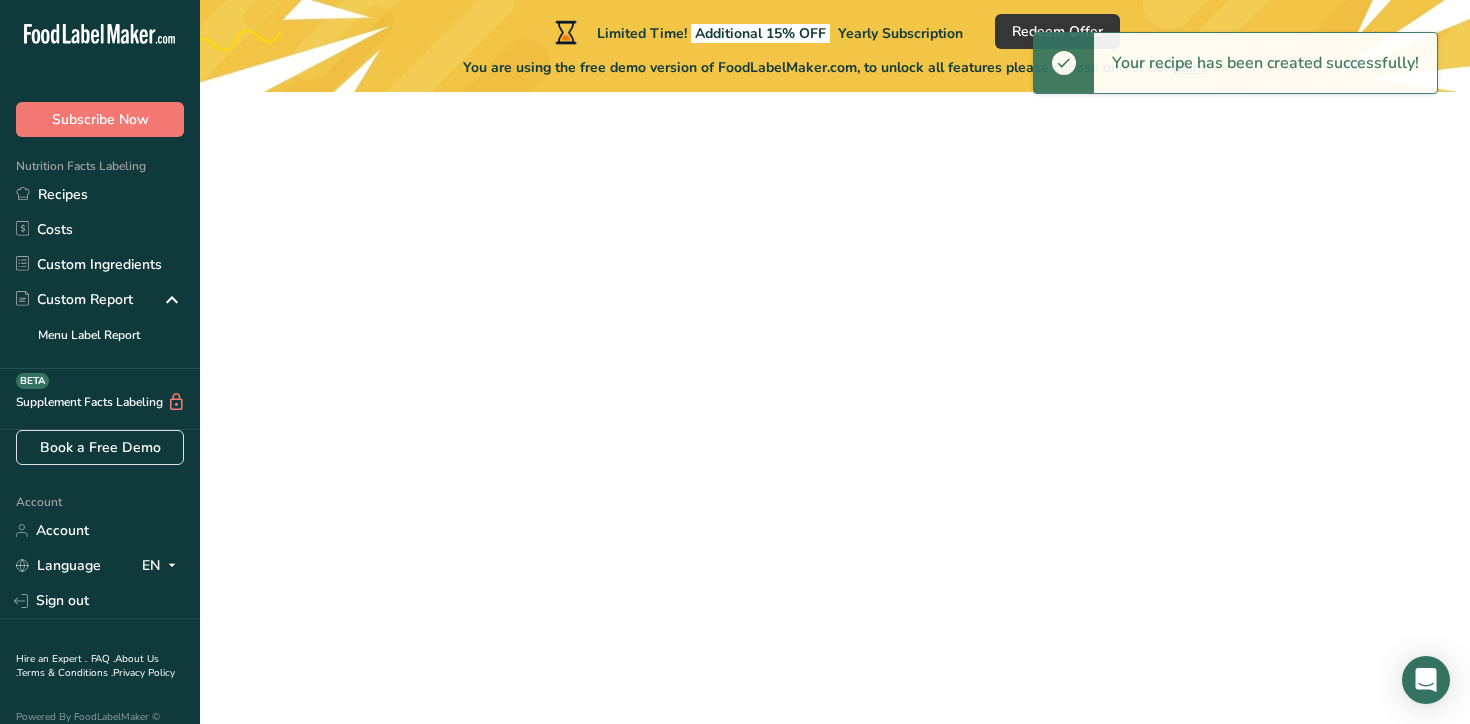 scroll, scrollTop: 0, scrollLeft: 0, axis: both 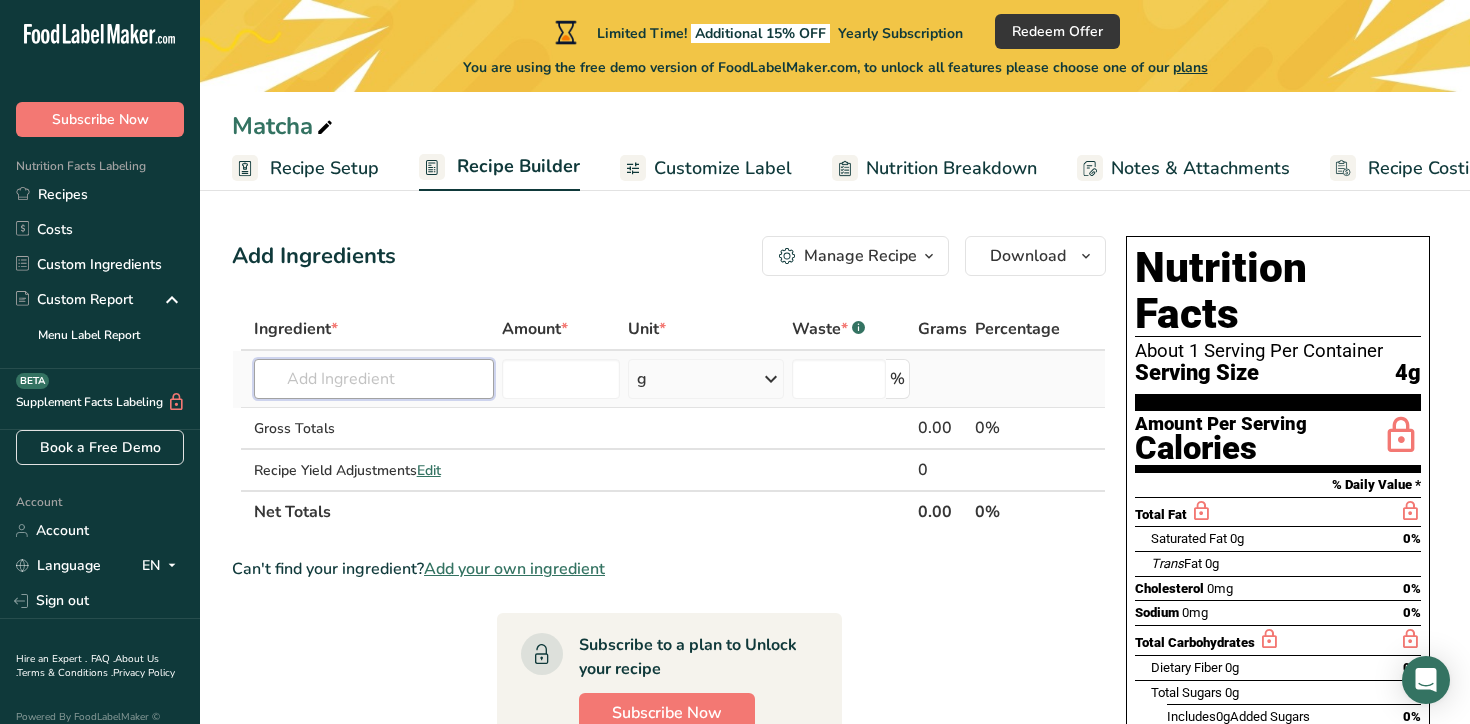 click at bounding box center (374, 379) 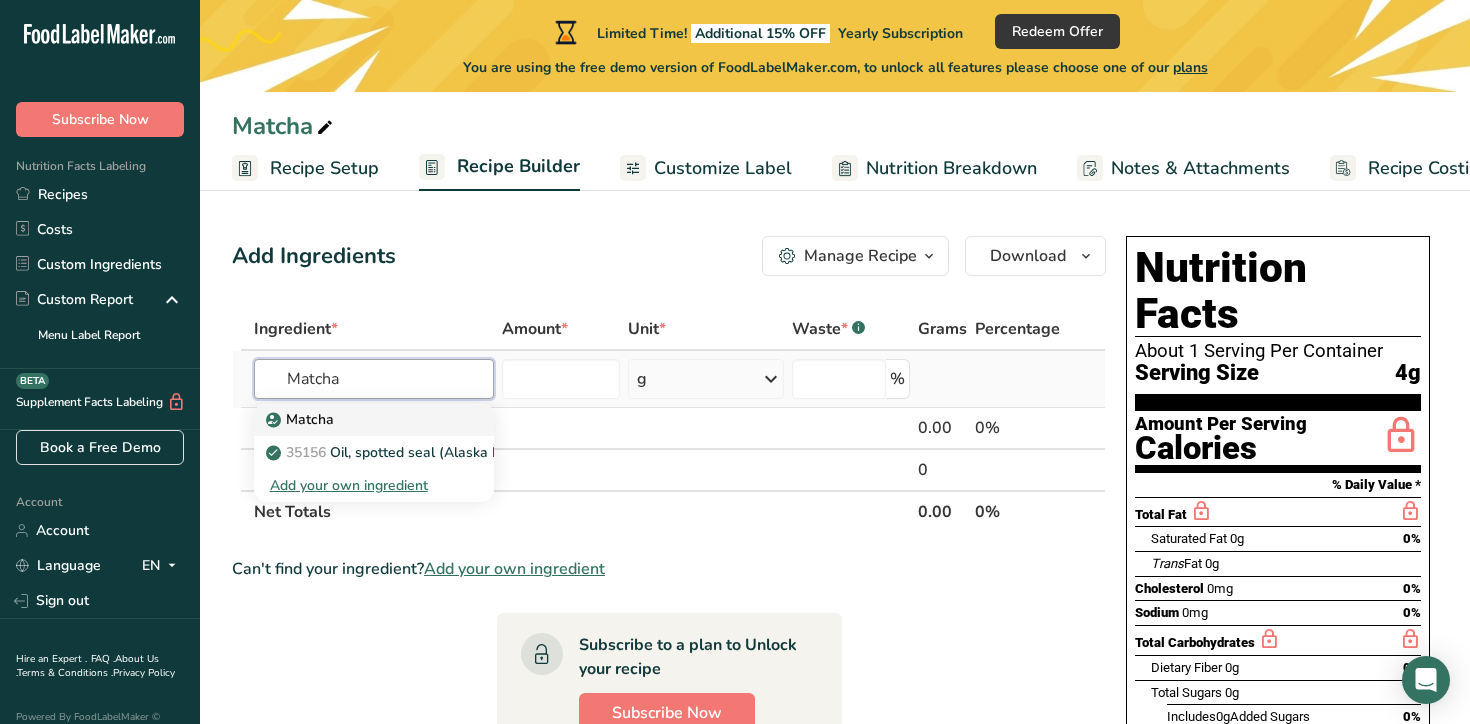 type on "Matcha" 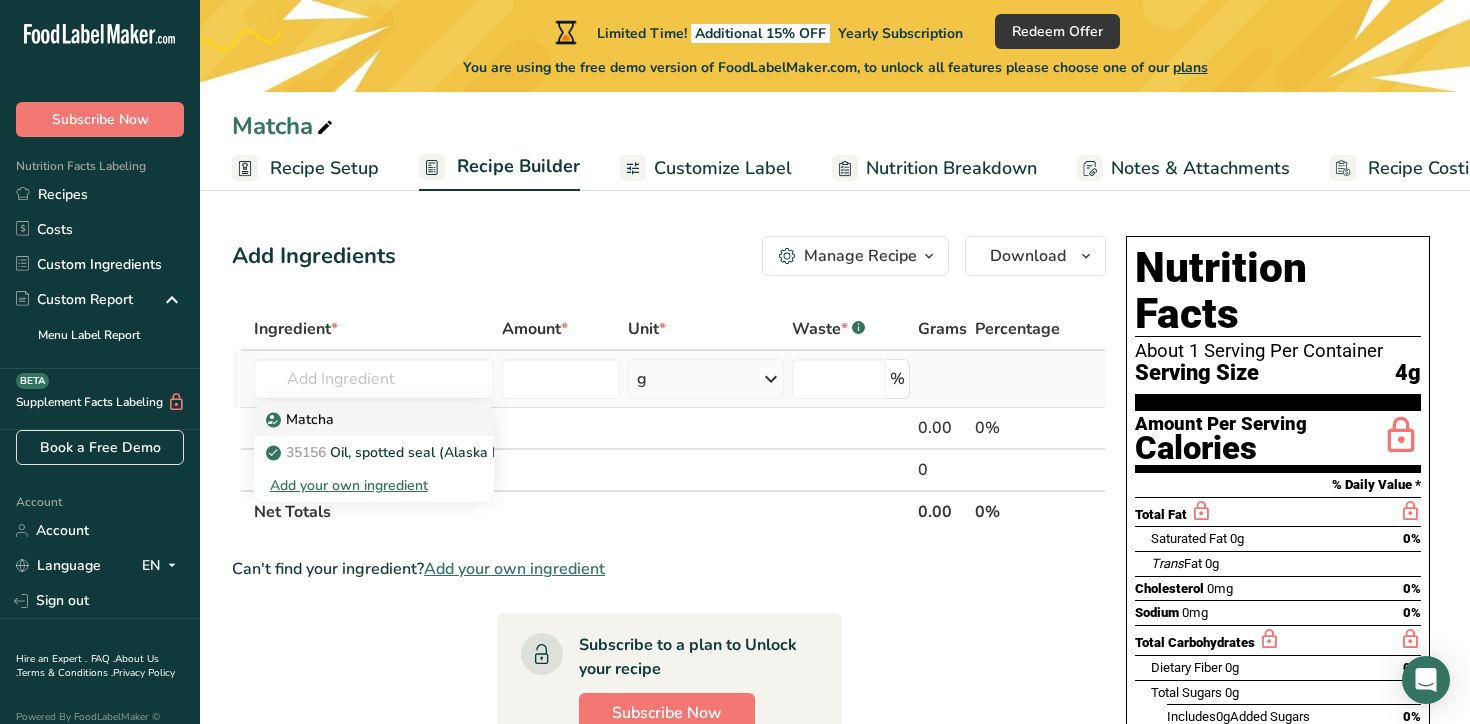 click on "Matcha" at bounding box center (358, 419) 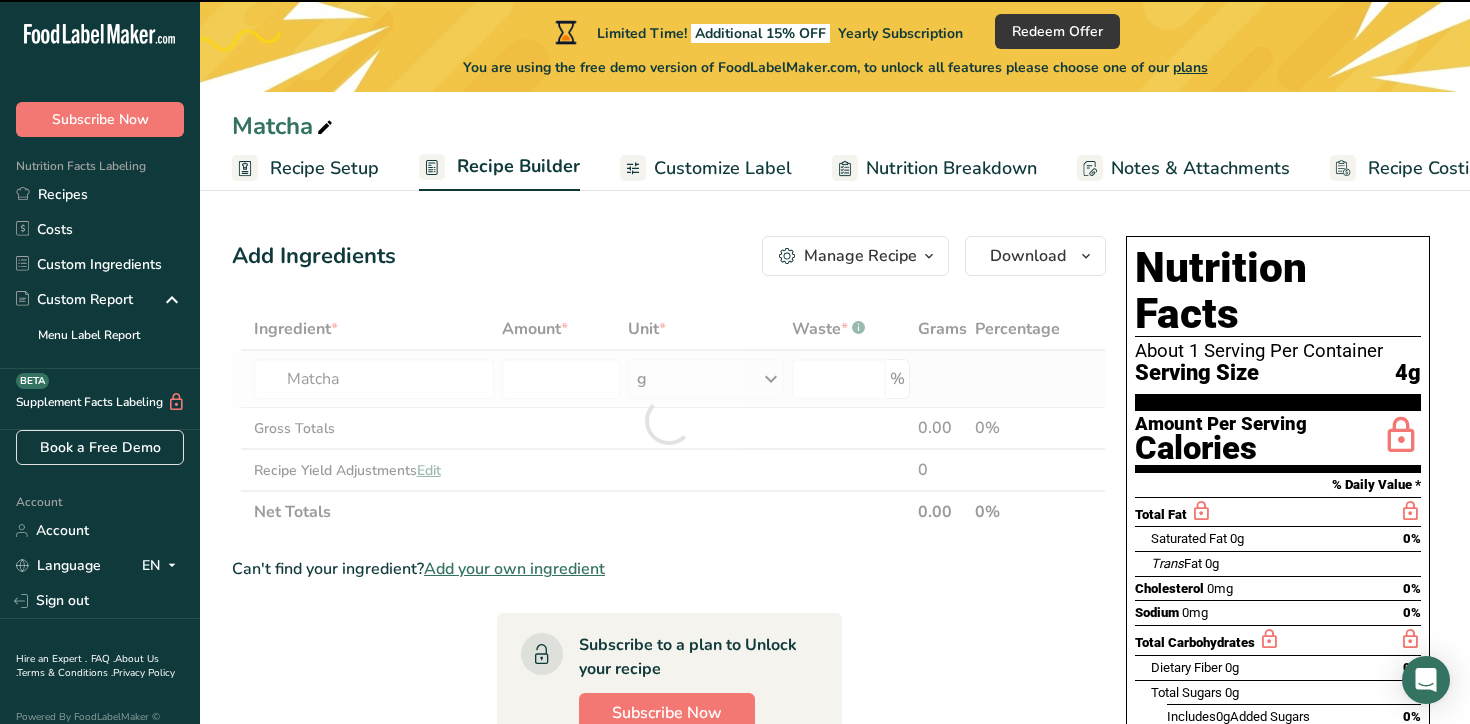 type on "0" 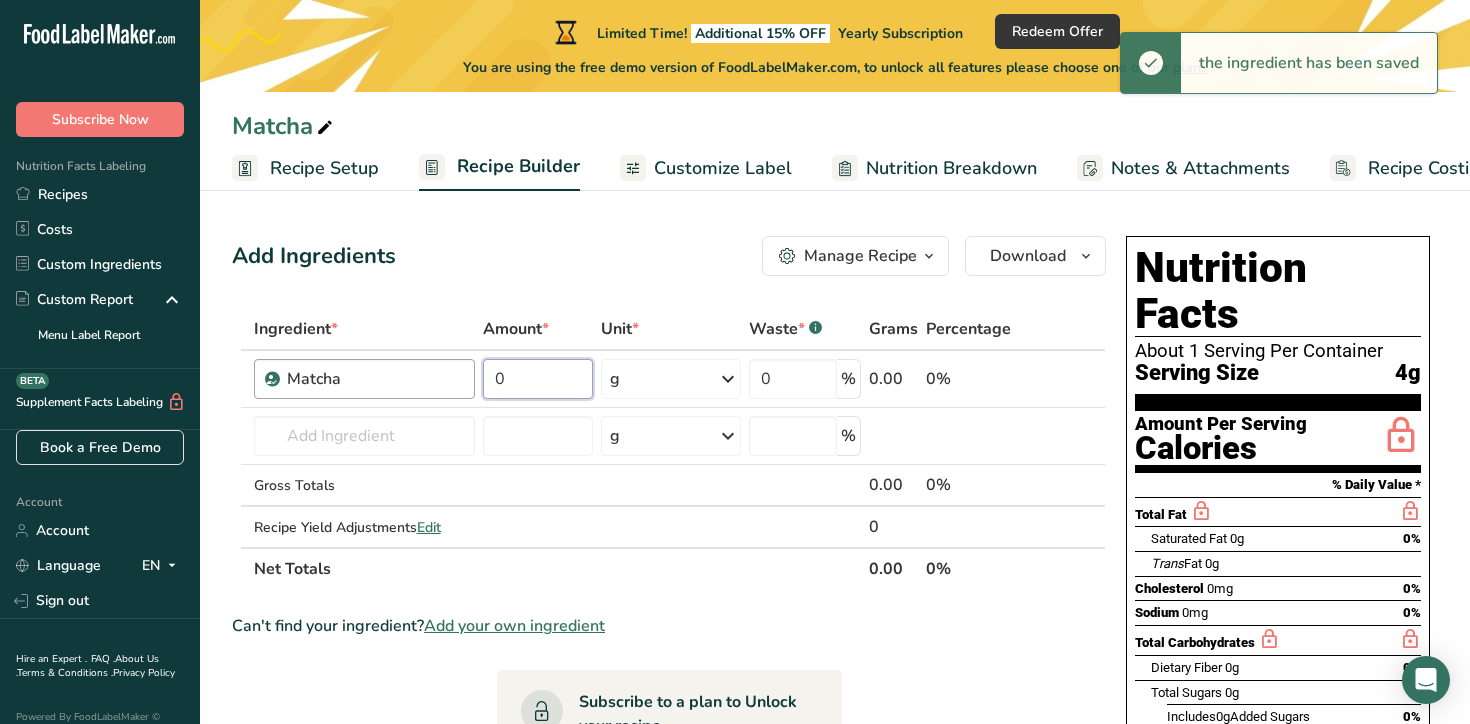 drag, startPoint x: 562, startPoint y: 389, endPoint x: 470, endPoint y: 373, distance: 93.38094 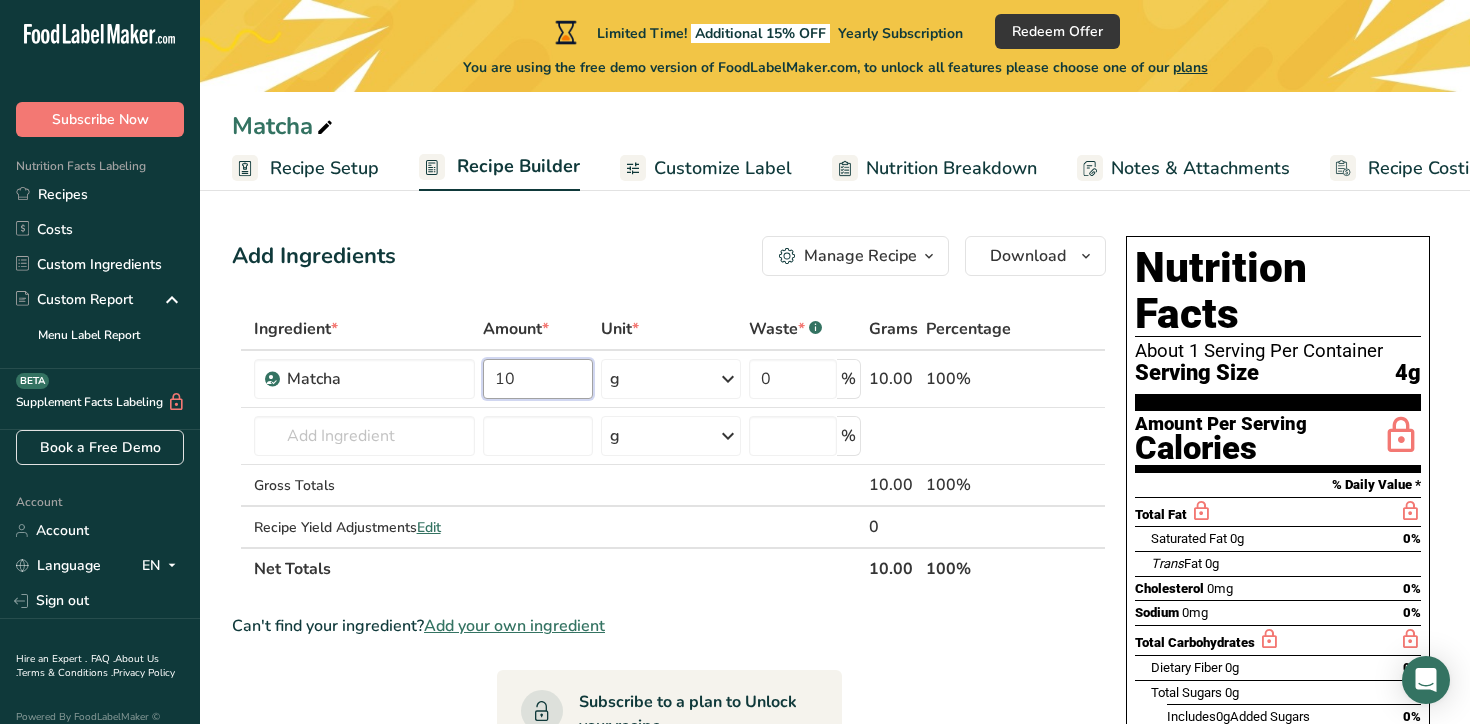 type on "1" 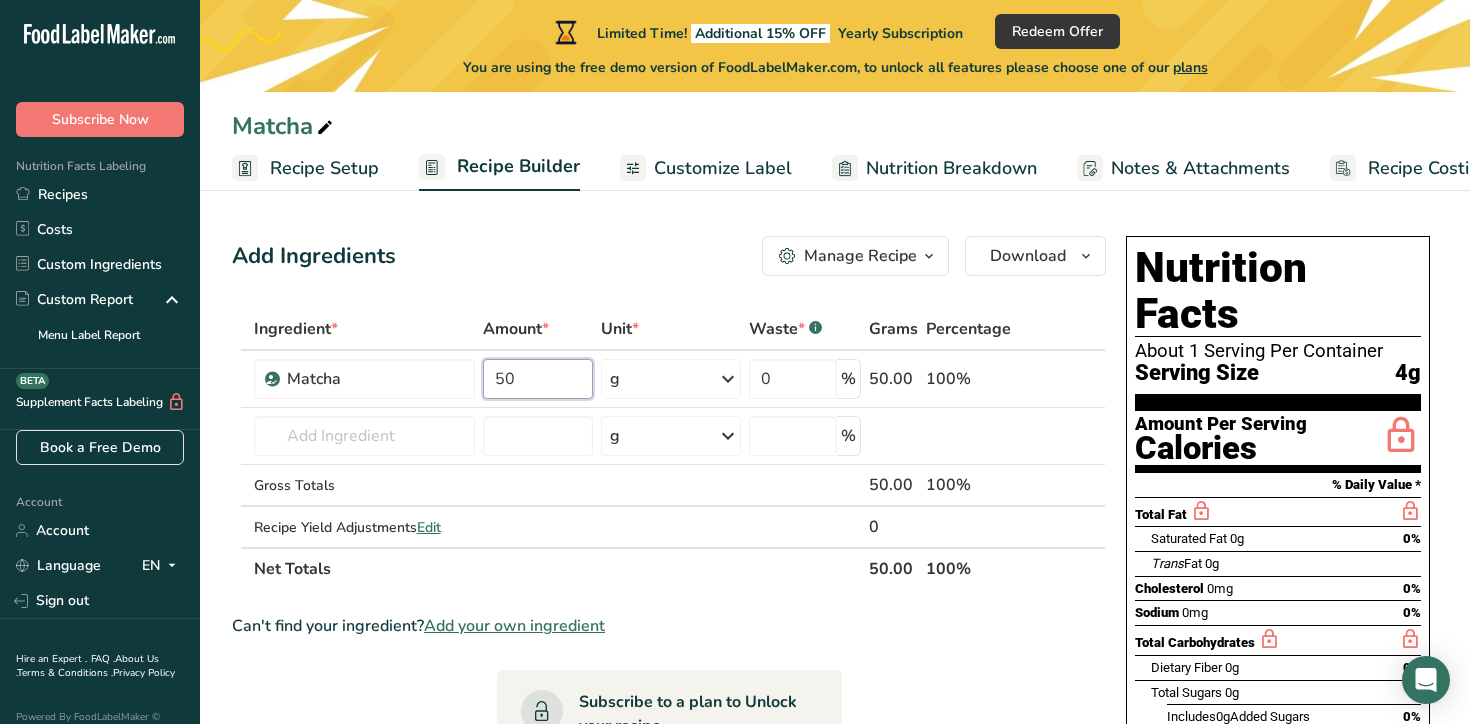 type on "50" 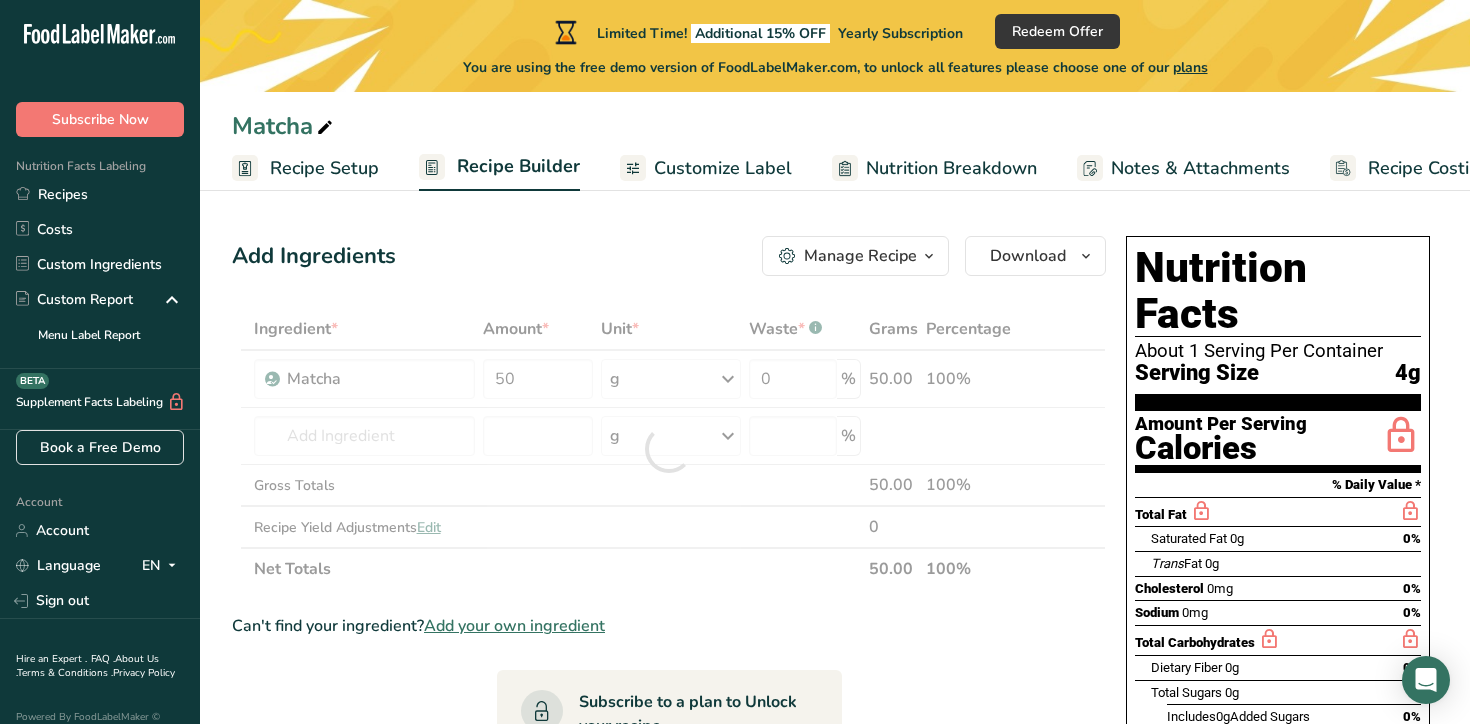 click on "Ingredient *
Amount *
Unit *
Waste *   .a-a{fill:#347362;}.b-a{fill:#fff;}          Grams
Percentage
Matcha
50
g
Weight Units
g
kg
mg
See more
Volume Units
l
Volume units require a density conversion. If you know your ingredient's density enter it below. Otherwise, click on "RIA" our AI Regulatory bot - she will be able to help you
lb/ft3
g/cm3
Confirm
mL
Volume units require a density conversion. If you know your ingredient's density enter it below. Otherwise, click on "RIA" our AI Regulatory bot - she will be able to help you
lb/ft3" at bounding box center [669, 778] 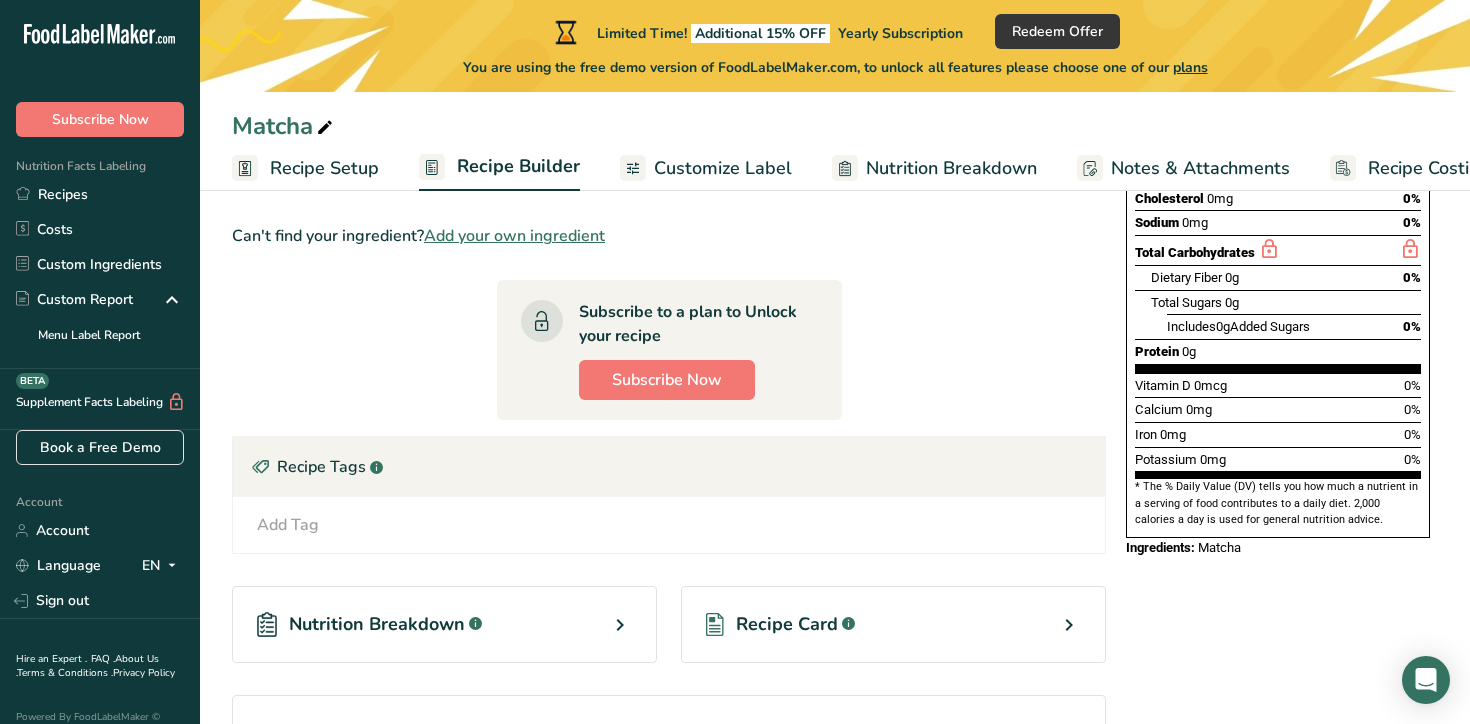 scroll, scrollTop: 391, scrollLeft: 0, axis: vertical 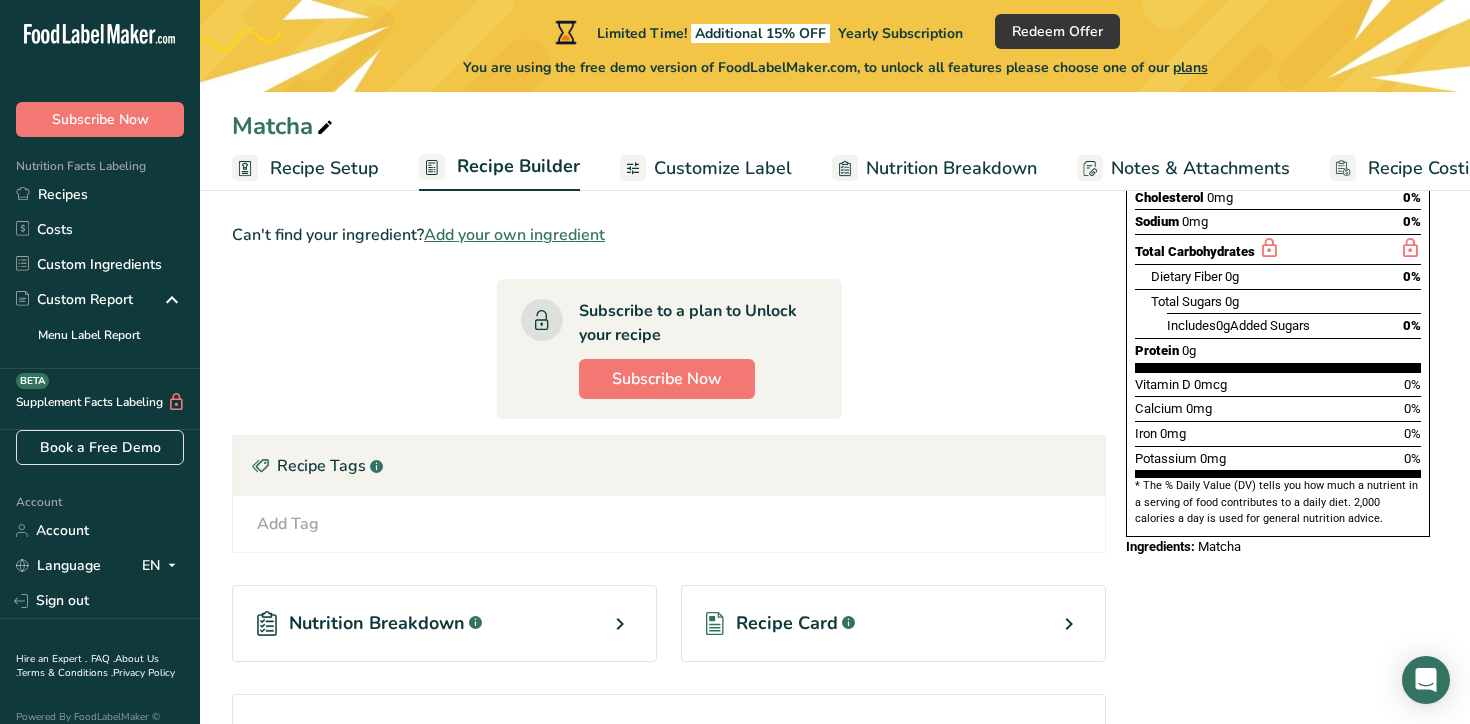 click on "Nutrition Breakdown
.a-a{fill:#347362;}.b-a{fill:#fff;}" at bounding box center (444, 623) 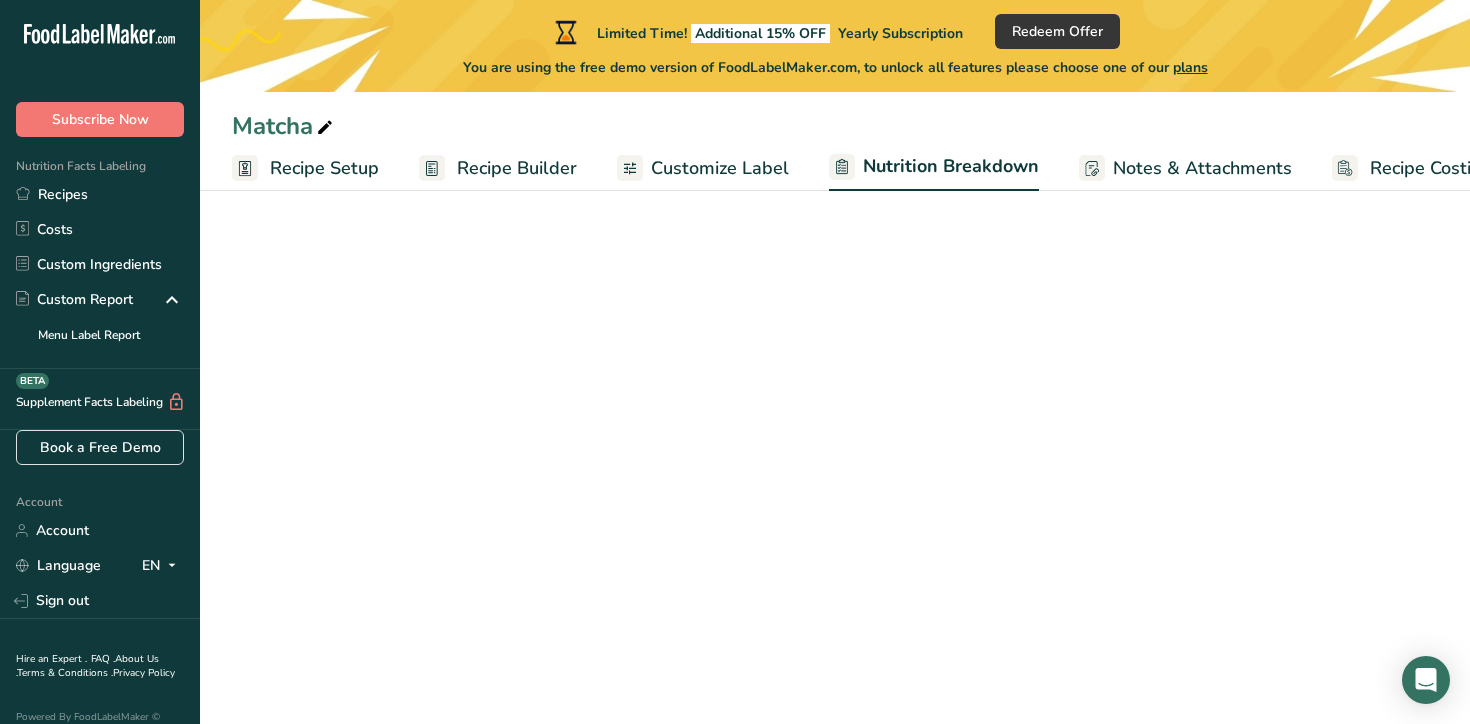 select on "Calories" 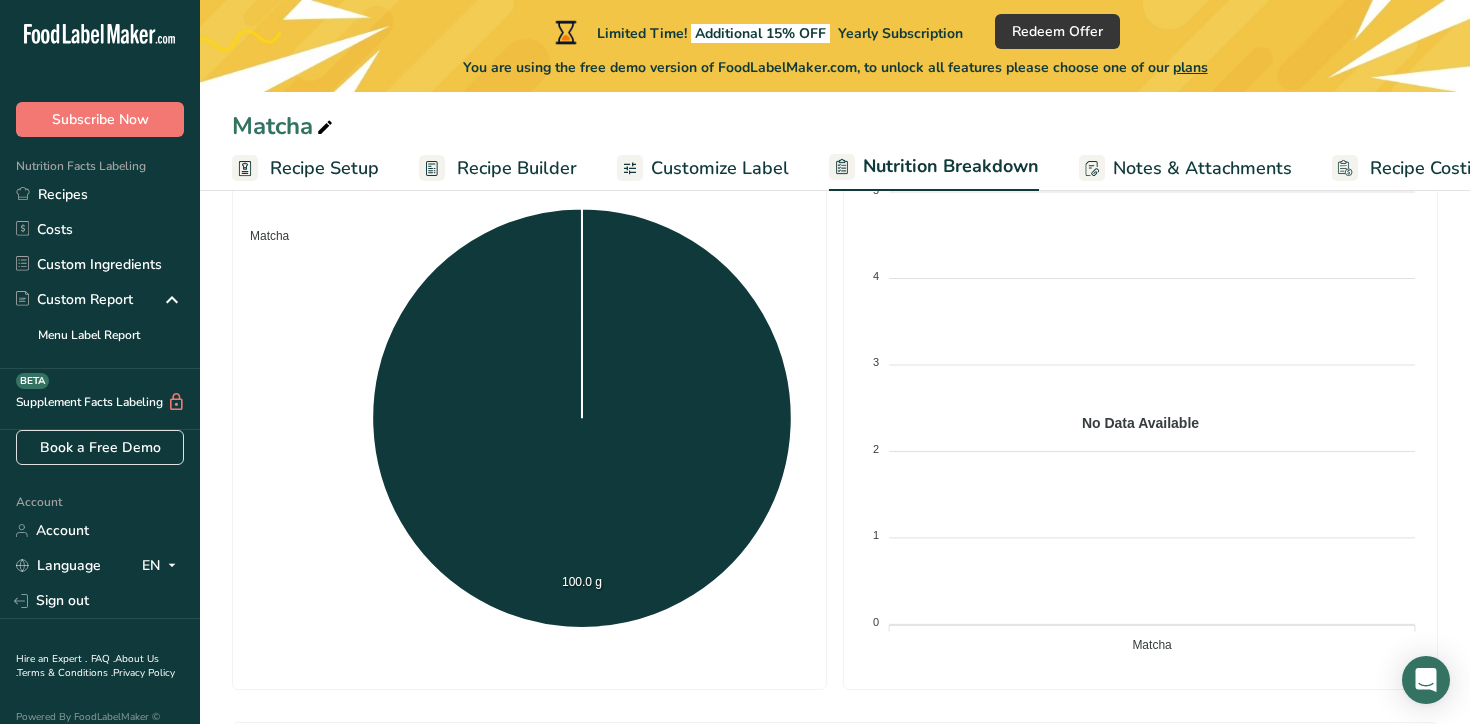 click on "Recipe Setup" at bounding box center (324, 168) 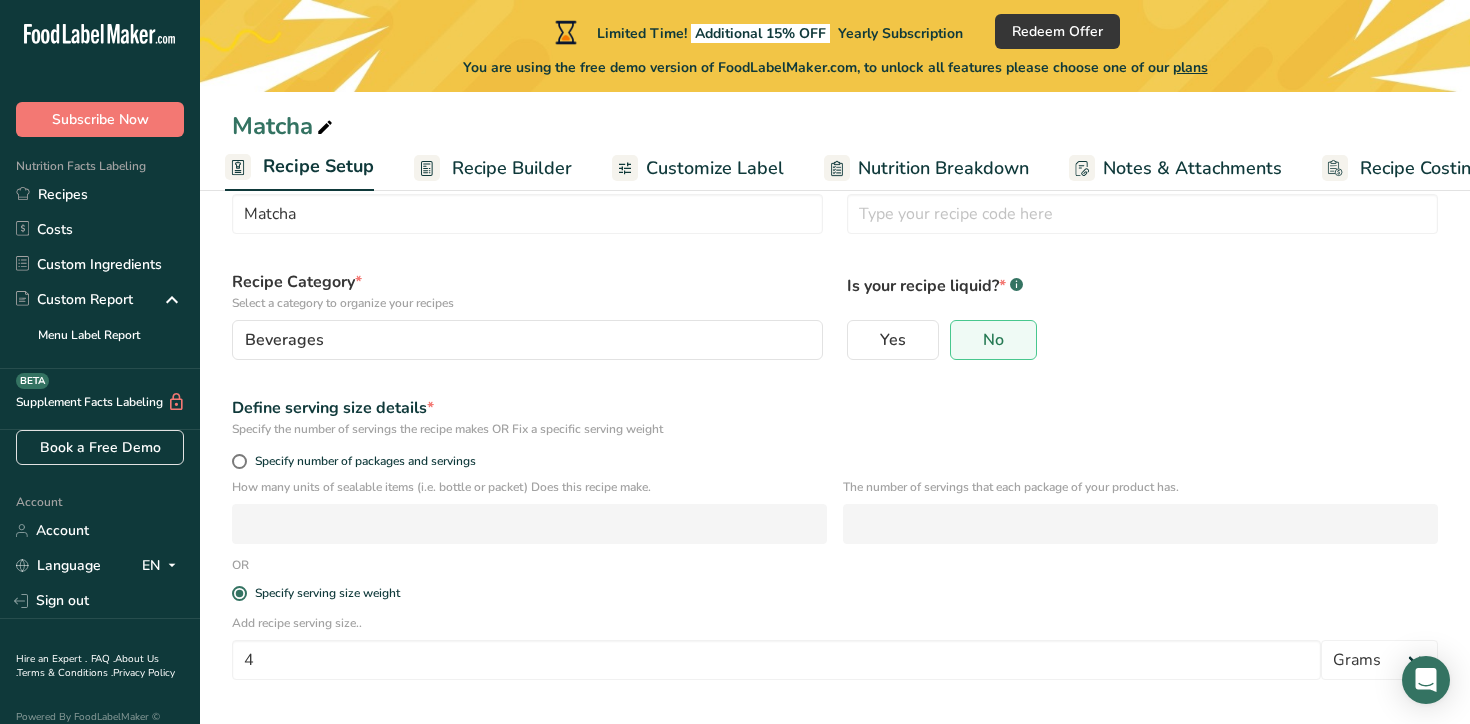 scroll, scrollTop: 0, scrollLeft: 0, axis: both 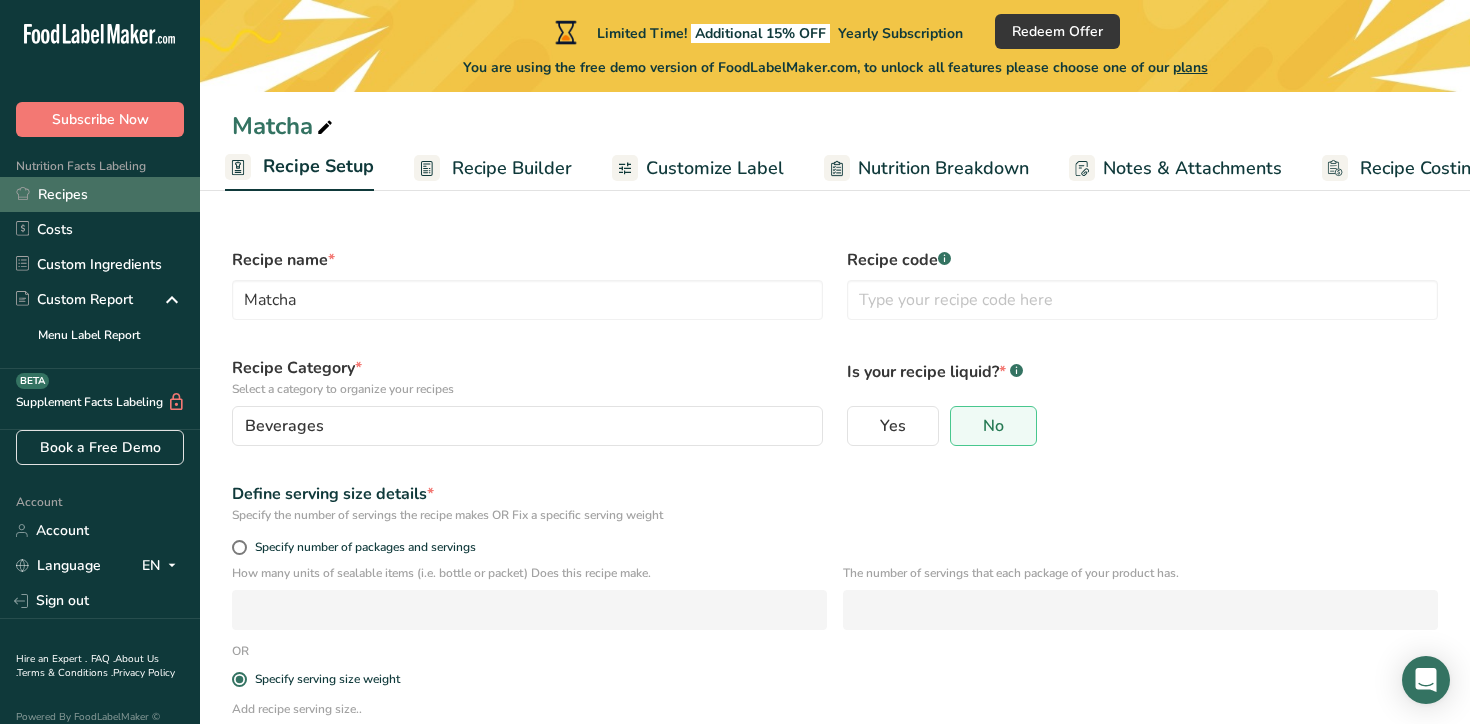 click on "Recipes" at bounding box center (100, 194) 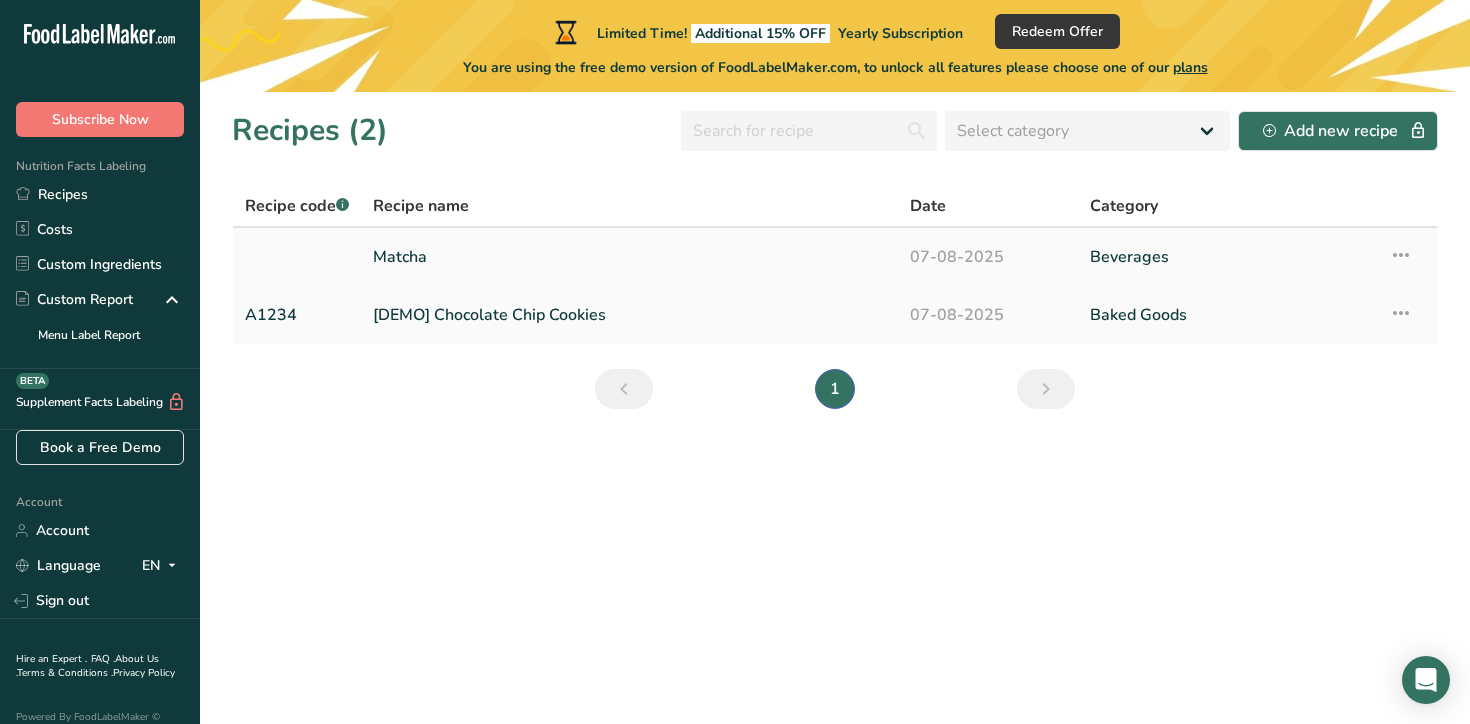 click on "Matcha" at bounding box center (629, 257) 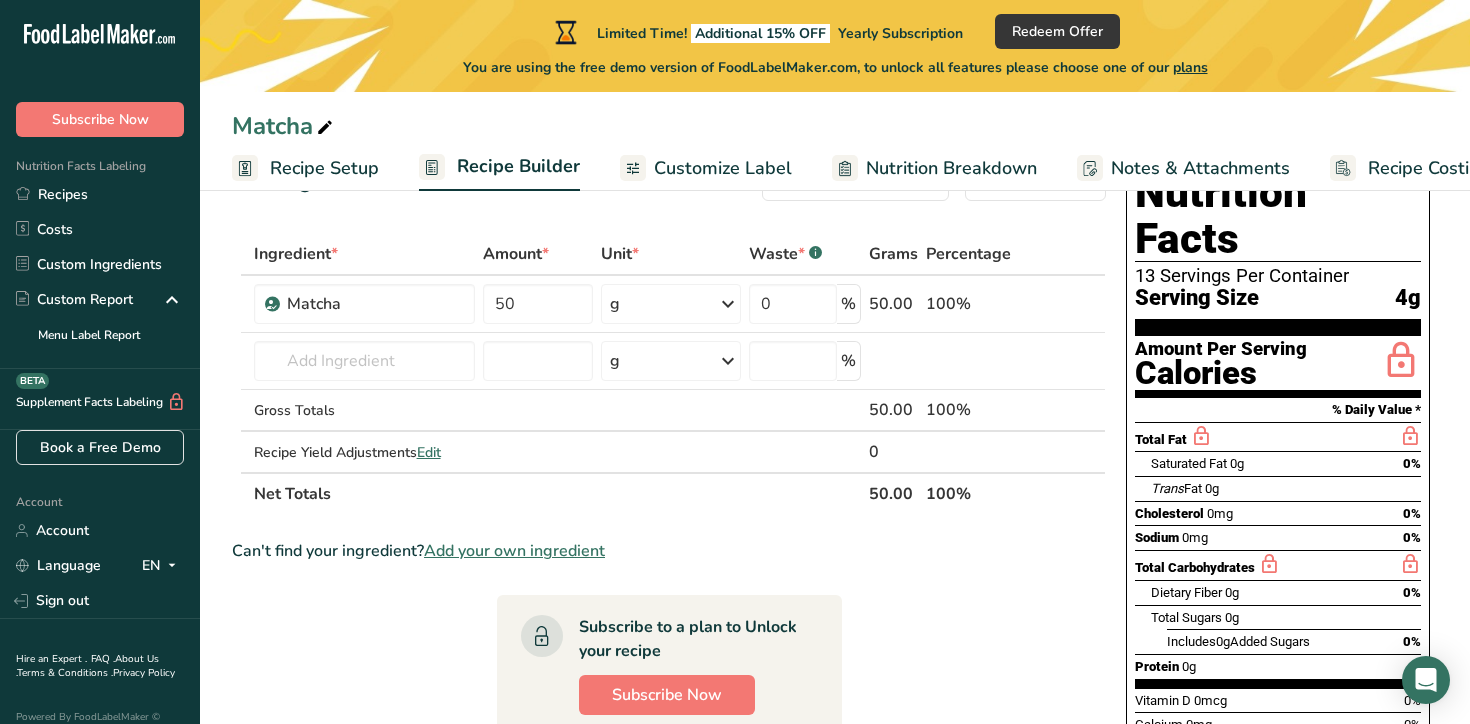 scroll, scrollTop: 0, scrollLeft: 0, axis: both 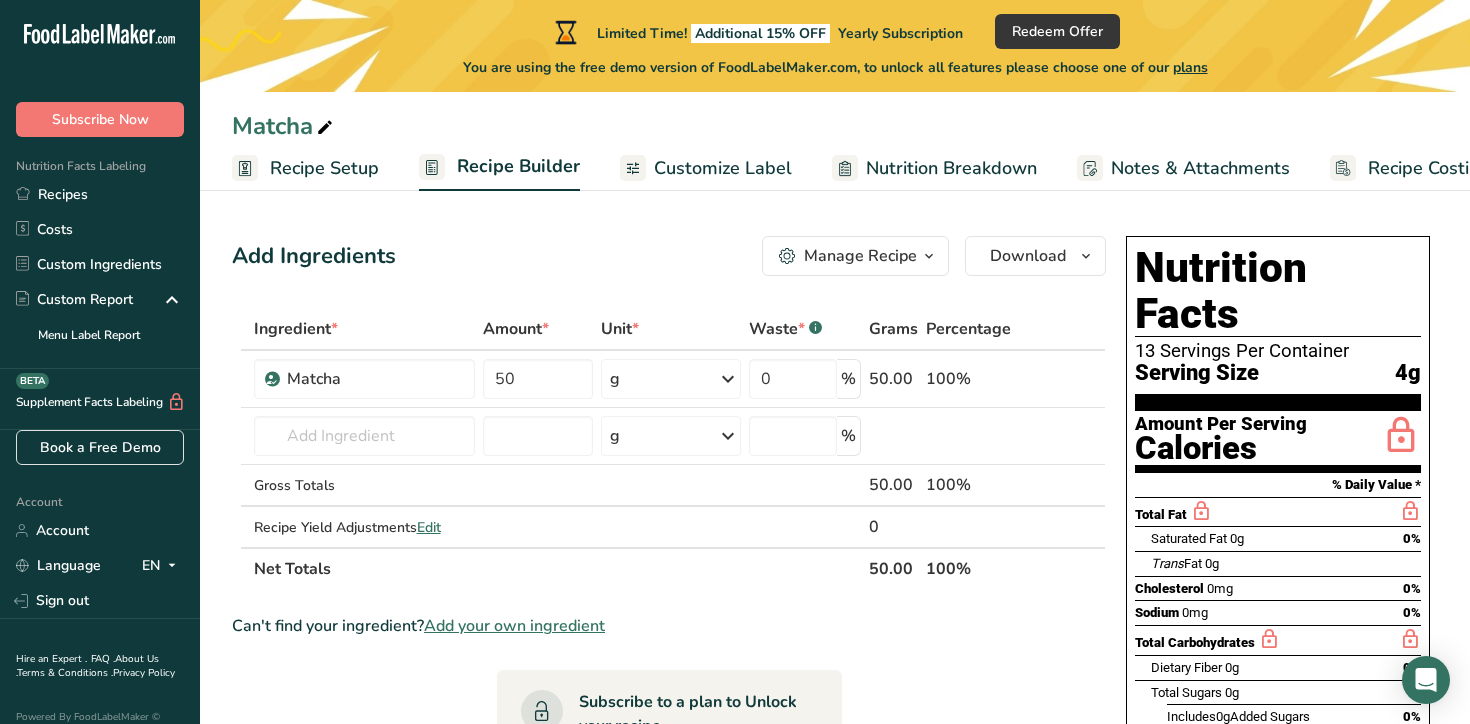click on "Nutrition Breakdown" at bounding box center [951, 168] 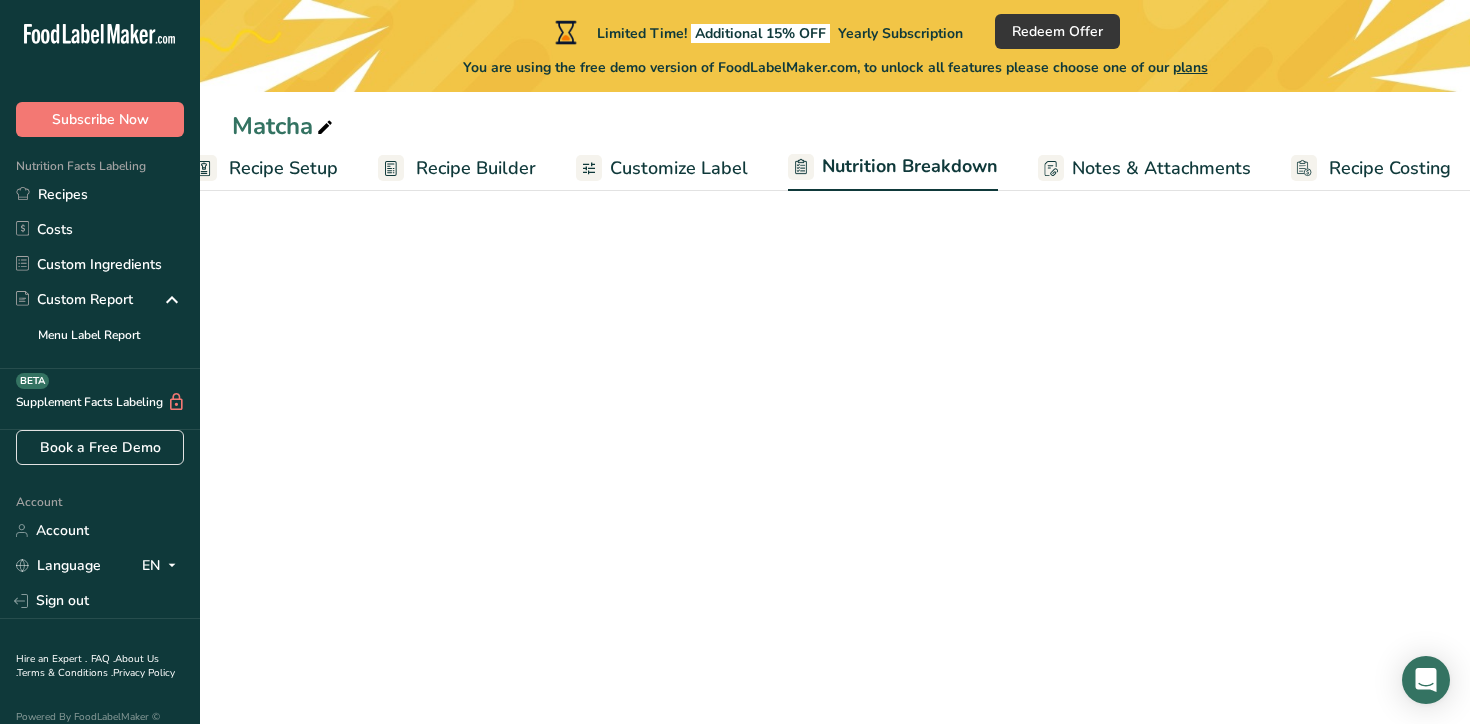scroll, scrollTop: 0, scrollLeft: 53, axis: horizontal 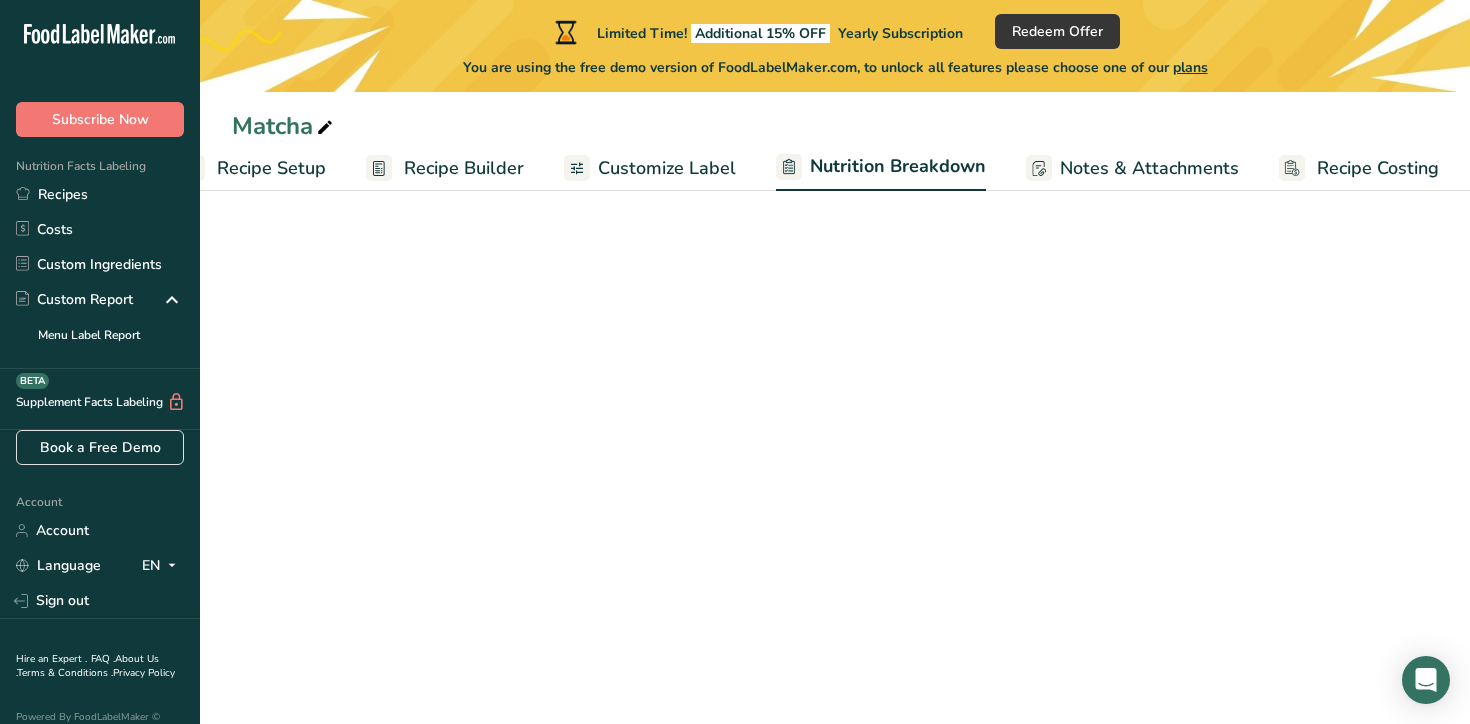 select on "Calories" 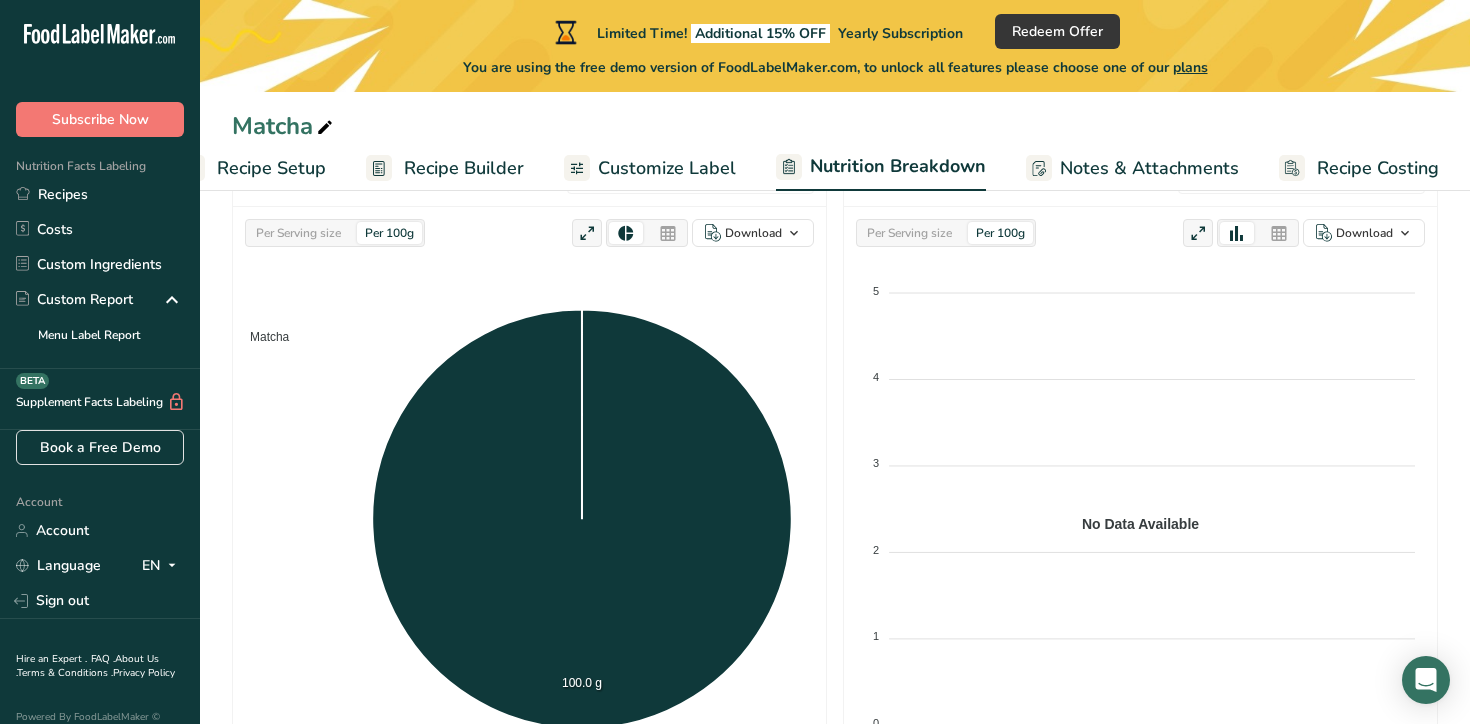 scroll, scrollTop: 0, scrollLeft: 0, axis: both 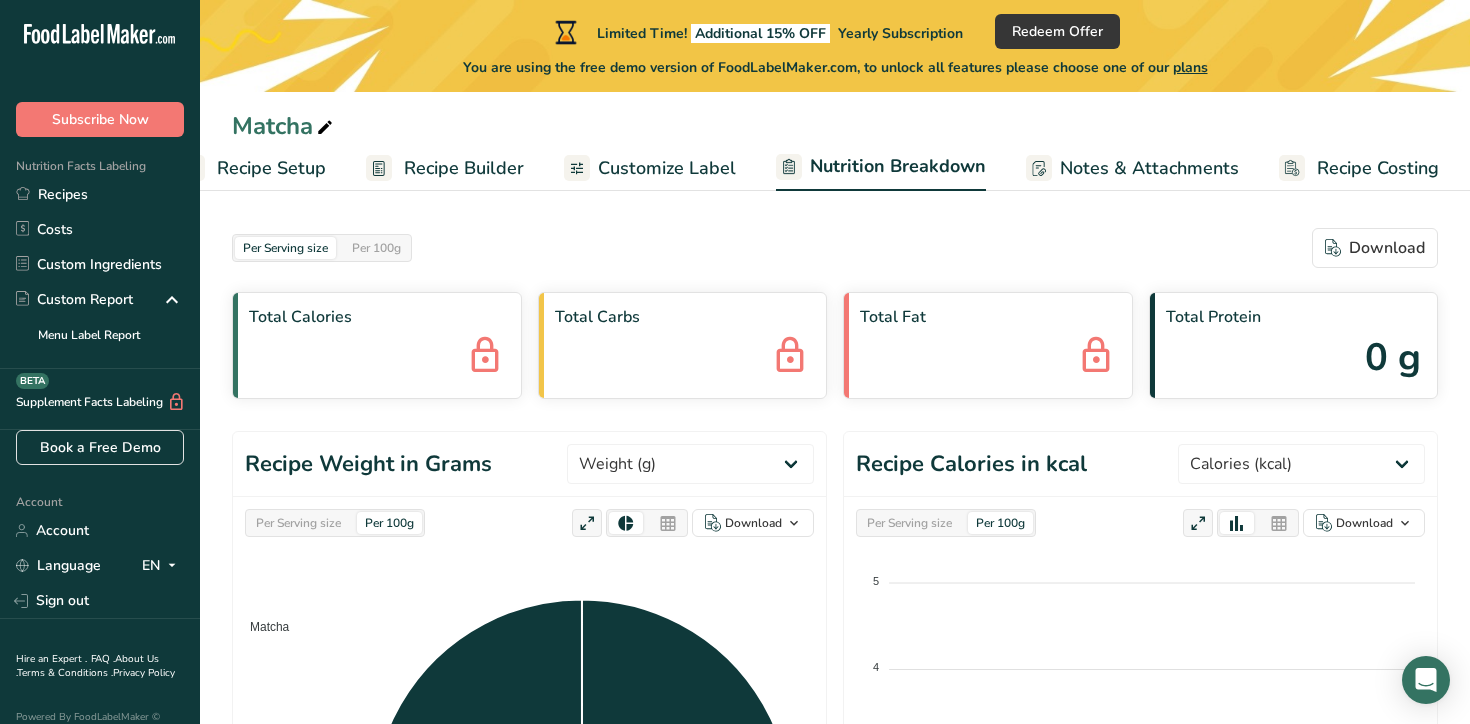click on "Recipe Builder" at bounding box center (464, 168) 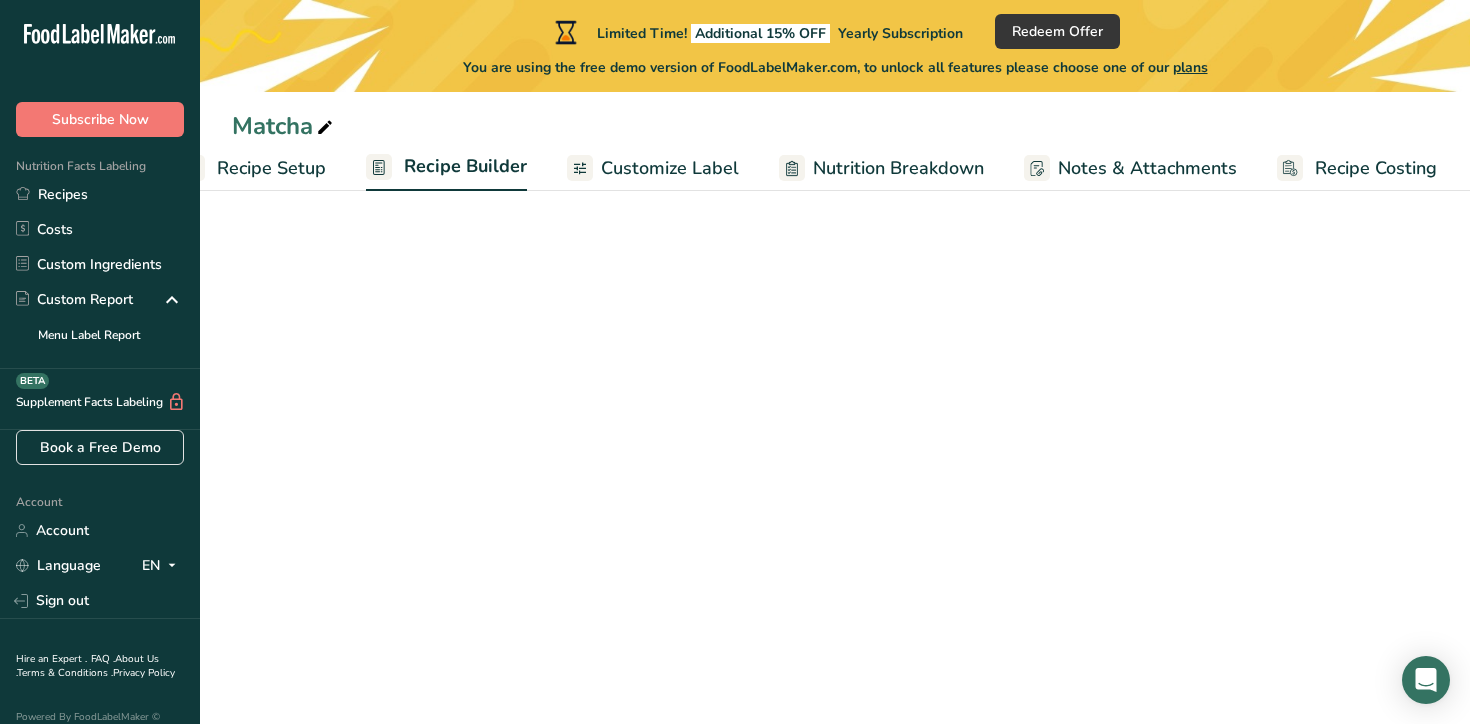 scroll, scrollTop: 0, scrollLeft: 51, axis: horizontal 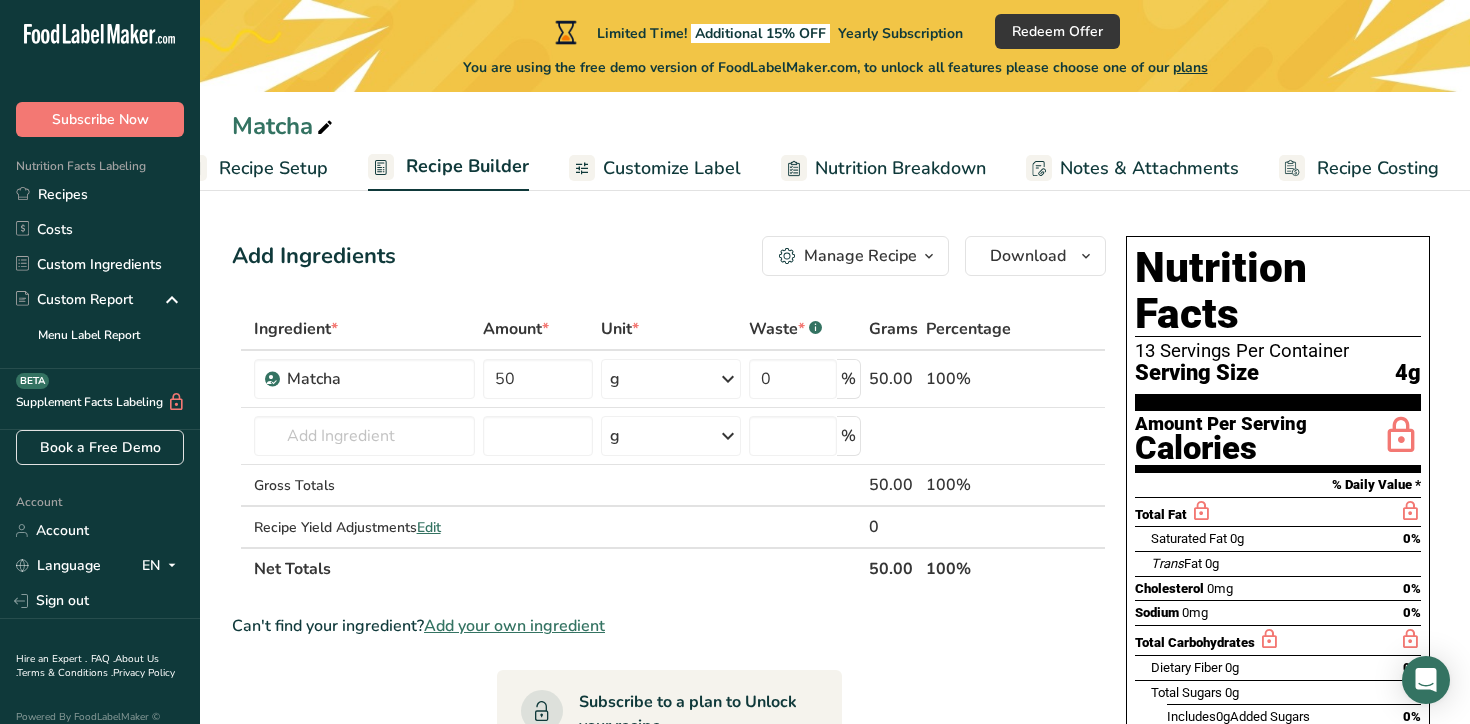 click on "Recipe Setup                       Recipe Builder   Customize Label               Nutrition Breakdown               Notes & Attachments                 Recipe Costing" at bounding box center [814, 167] 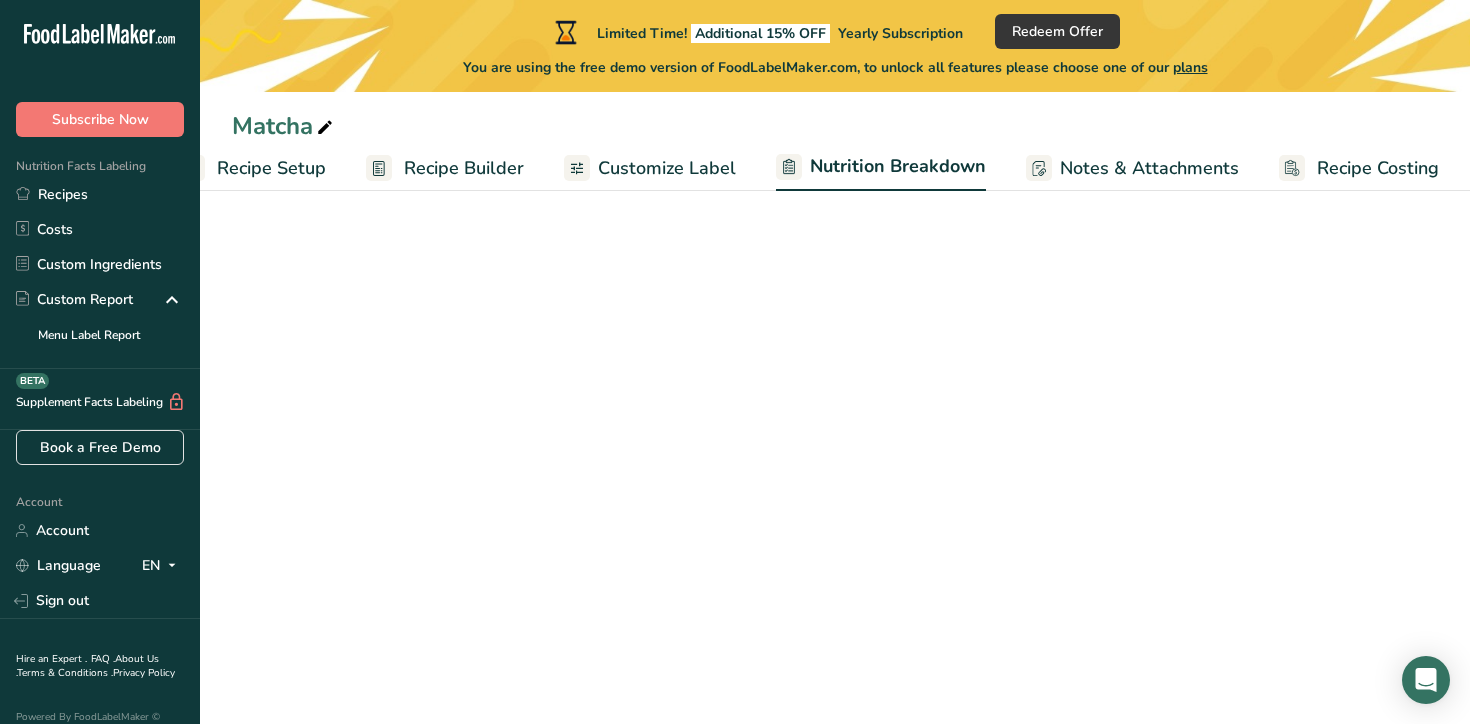 select on "Calories" 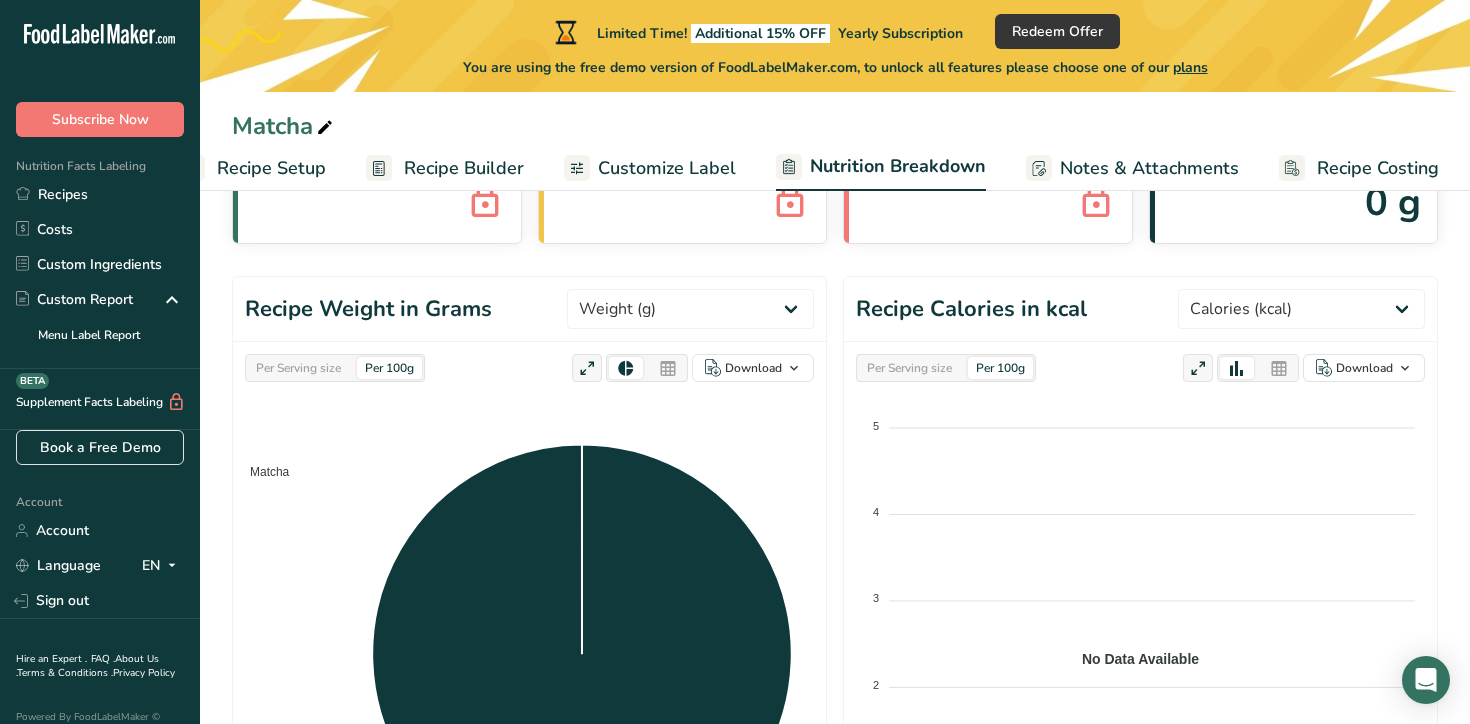 scroll, scrollTop: 152, scrollLeft: 0, axis: vertical 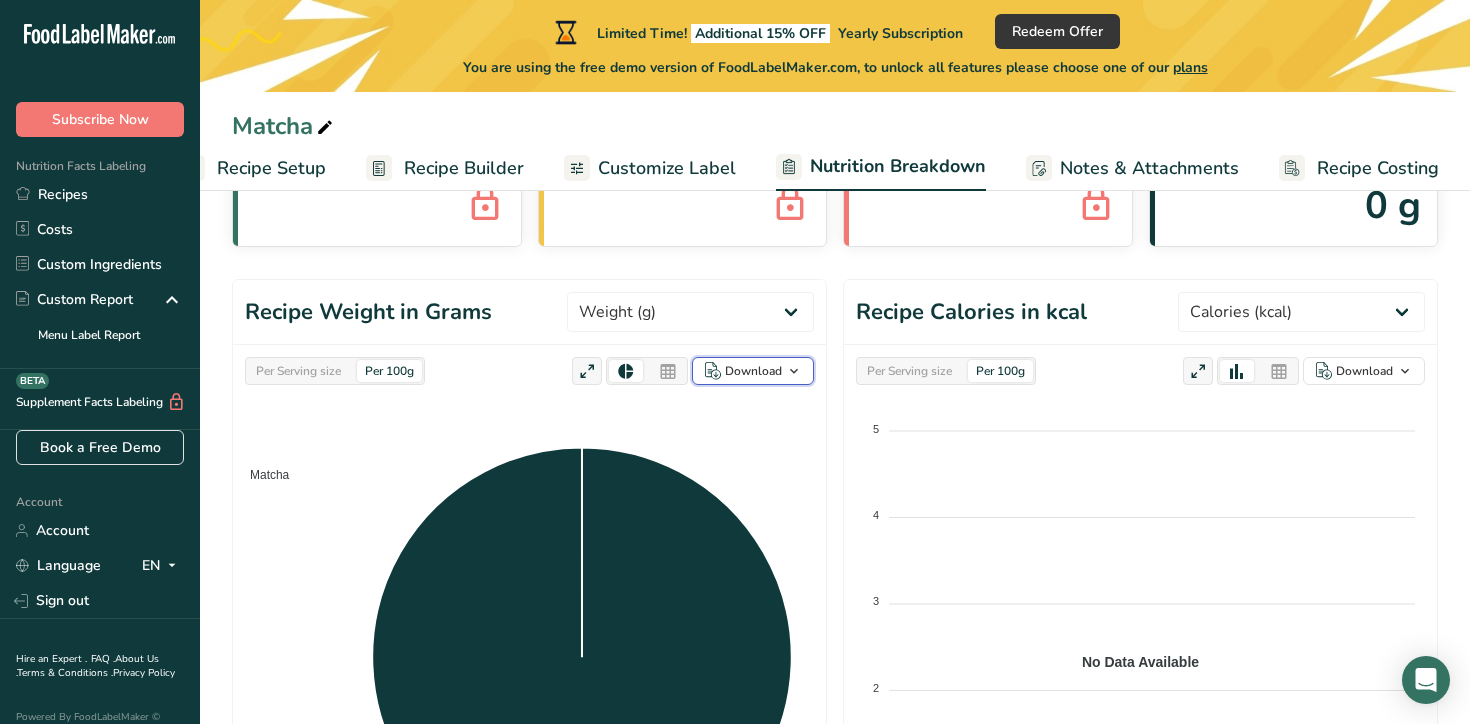 click at bounding box center (794, 371) 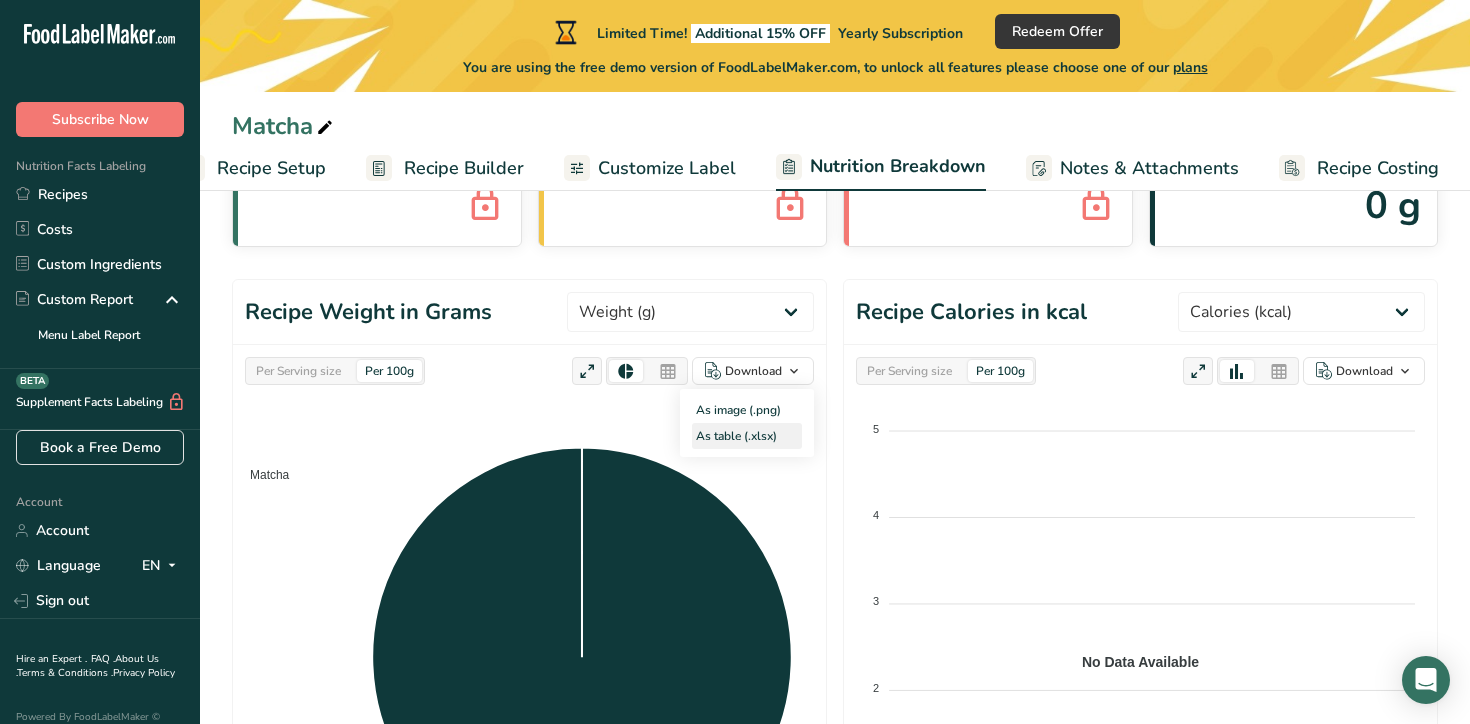 click on "As table (.xlsx)" at bounding box center [747, 436] 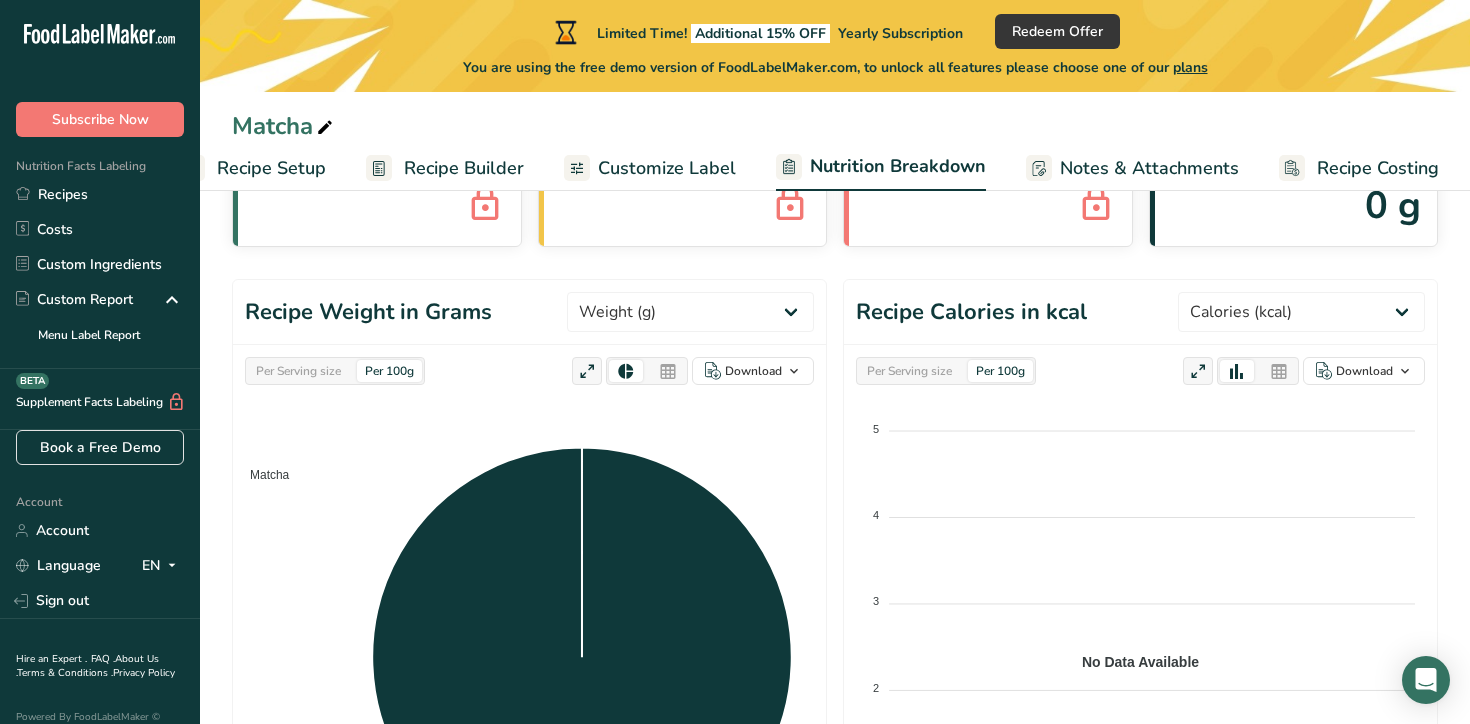 click on "Per Serving size
Per 100g
Download
As image (.png)
As table (.xlsx)
Matcha 100.0 g Matcha:  100.0 g - 100%          Ingredients   Percentage (%)   Amount
Matcha
100 %
100" at bounding box center [529, 636] 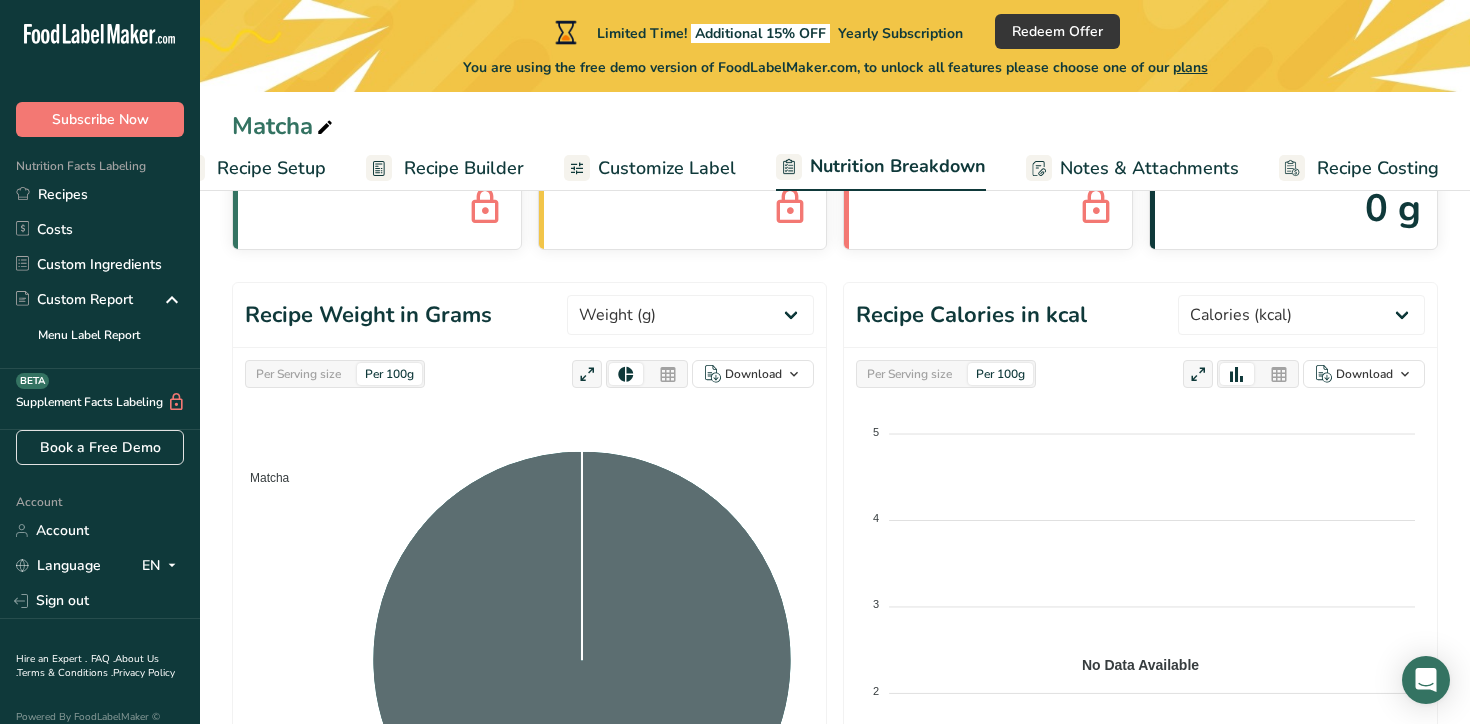 scroll, scrollTop: 0, scrollLeft: 0, axis: both 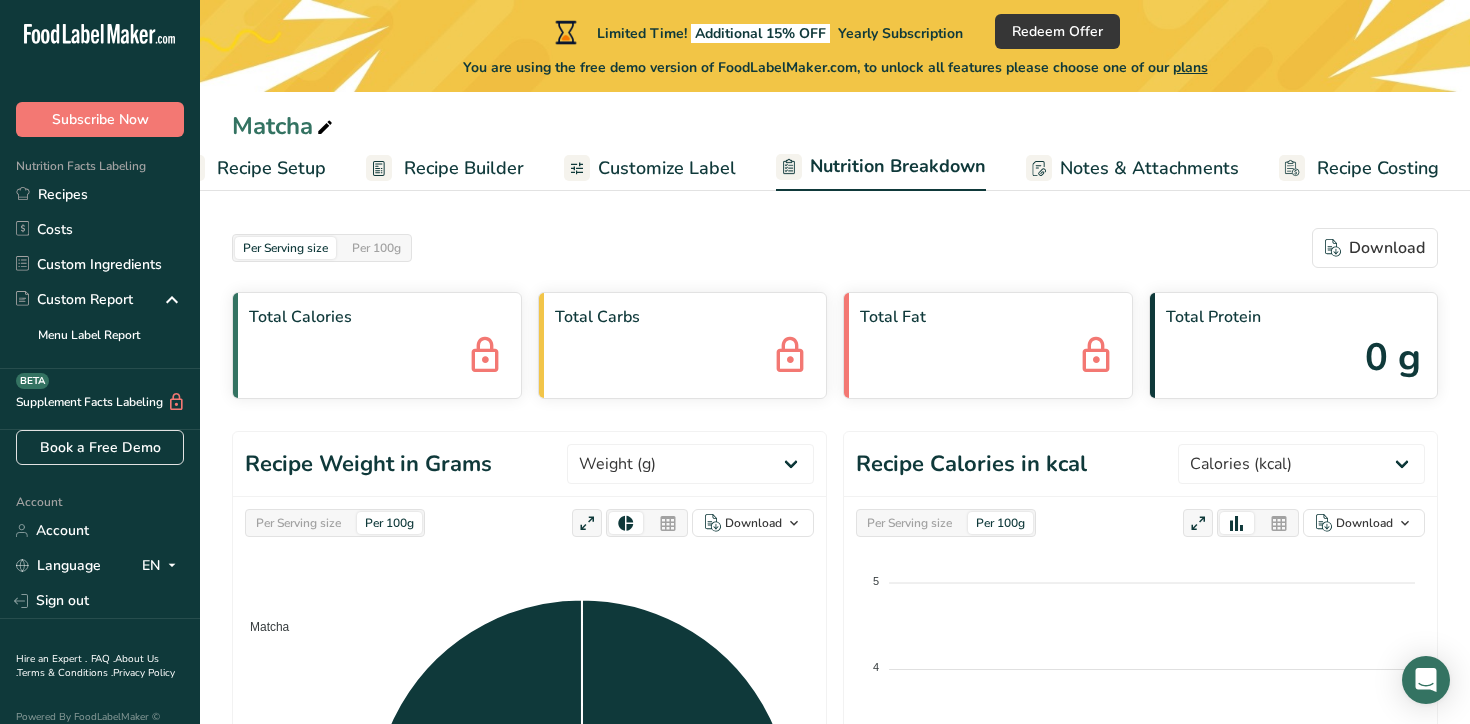 click on "Recipe Setup" at bounding box center [271, 168] 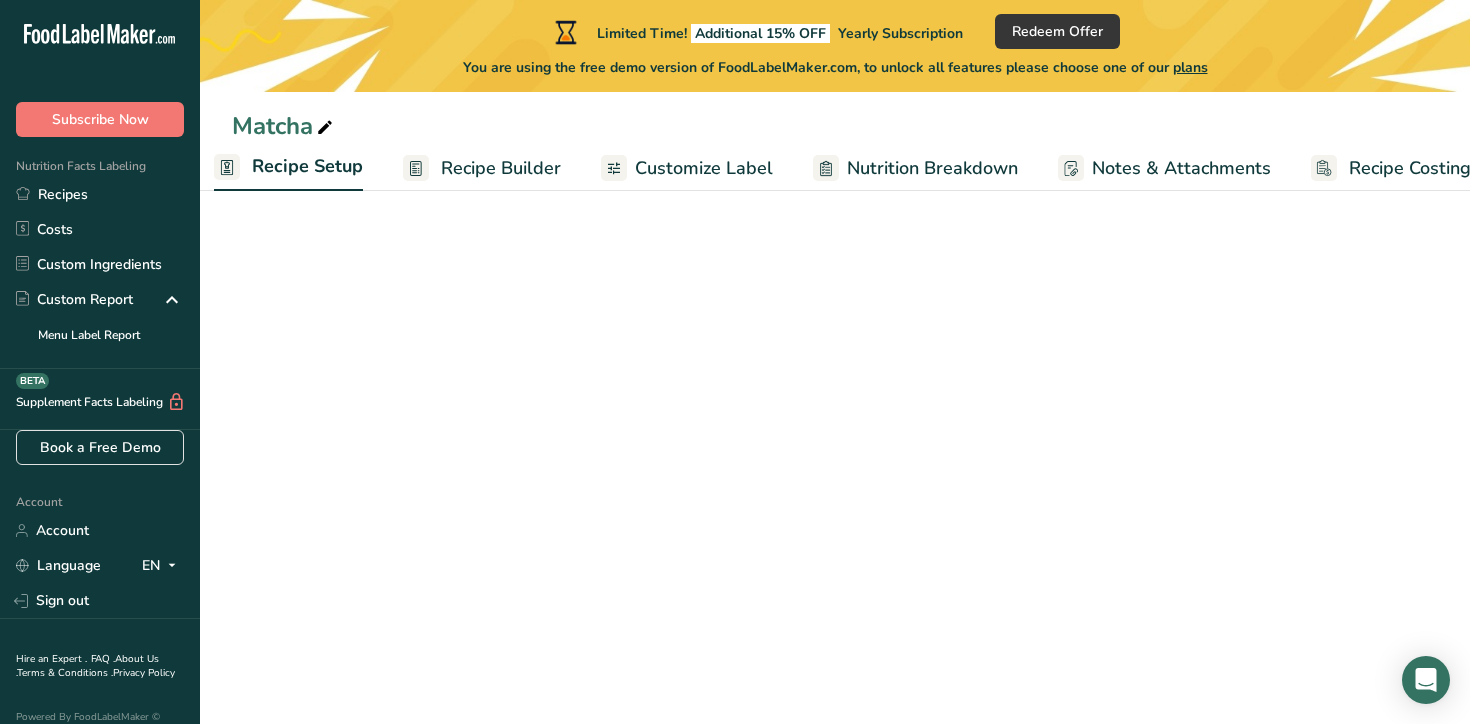 scroll, scrollTop: 0, scrollLeft: 7, axis: horizontal 